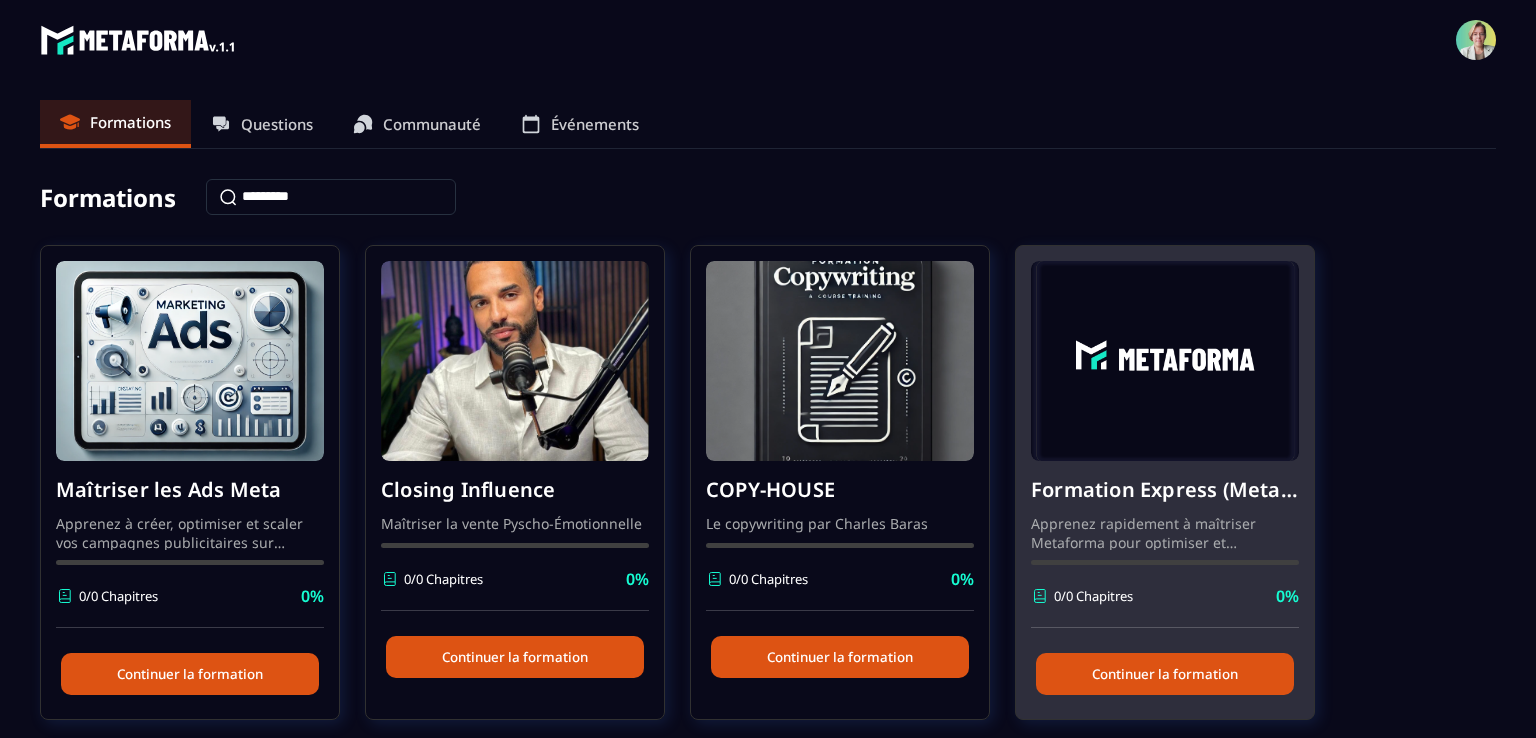 scroll, scrollTop: 0, scrollLeft: 0, axis: both 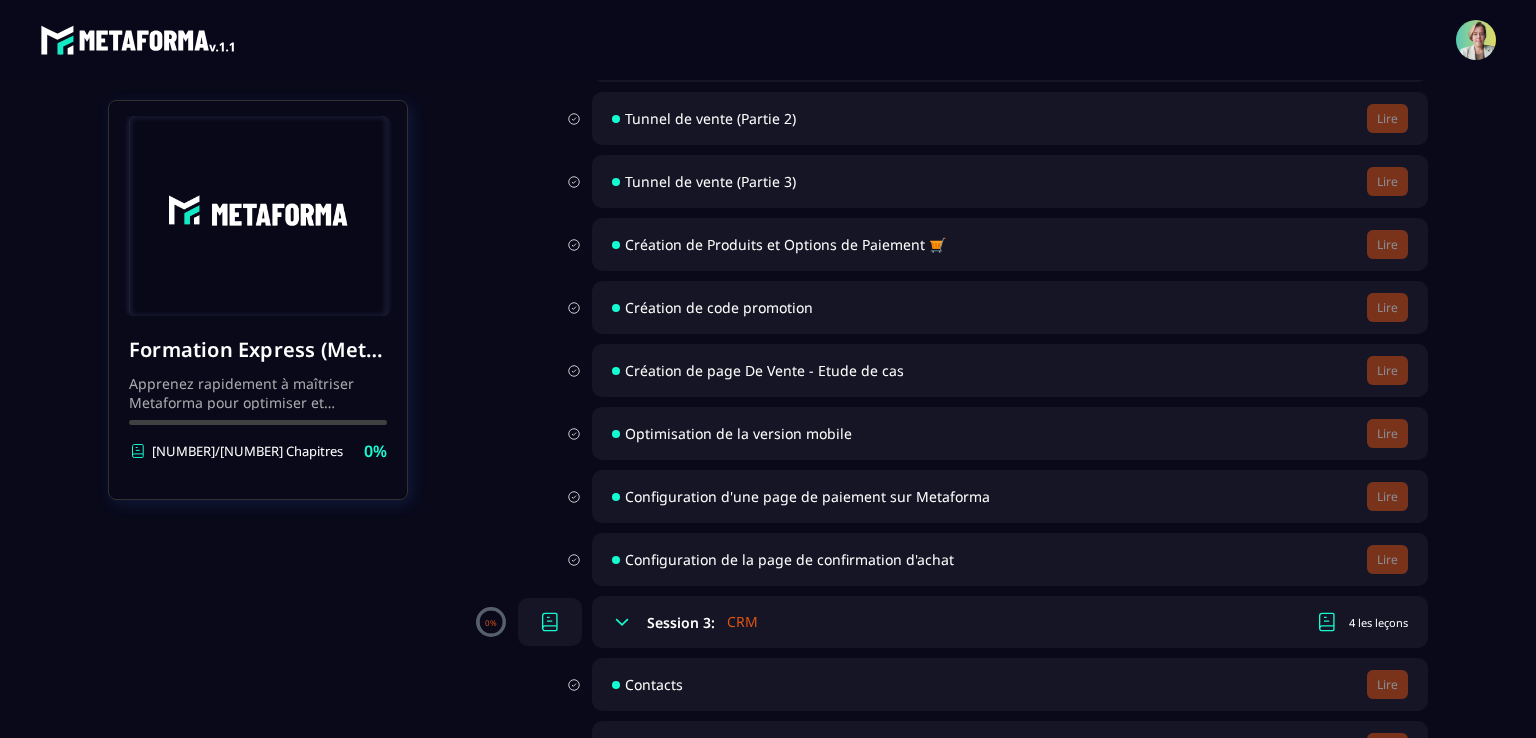 click on "Configuration d'une page de paiement sur Metaforma" at bounding box center [807, 496] 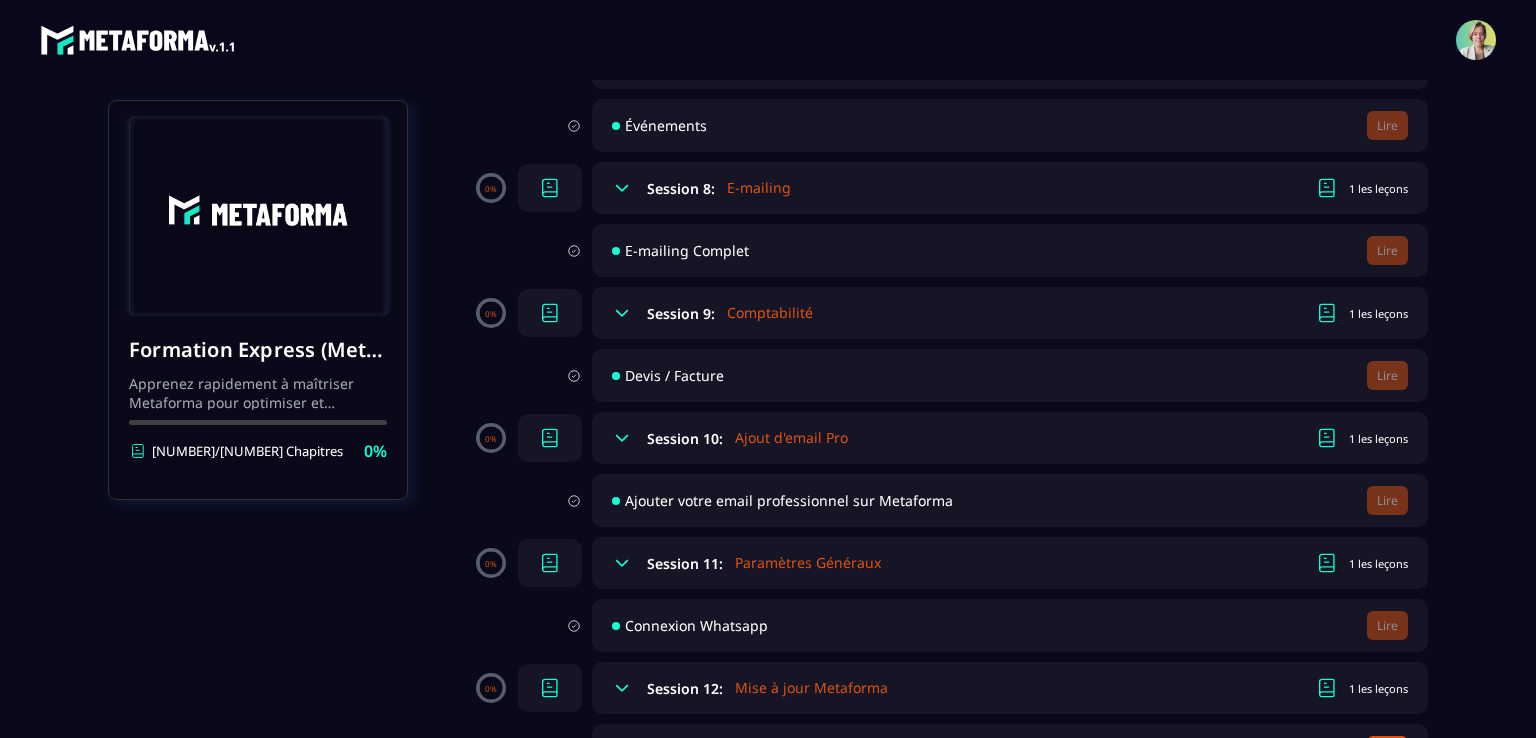 scroll, scrollTop: 1935, scrollLeft: 0, axis: vertical 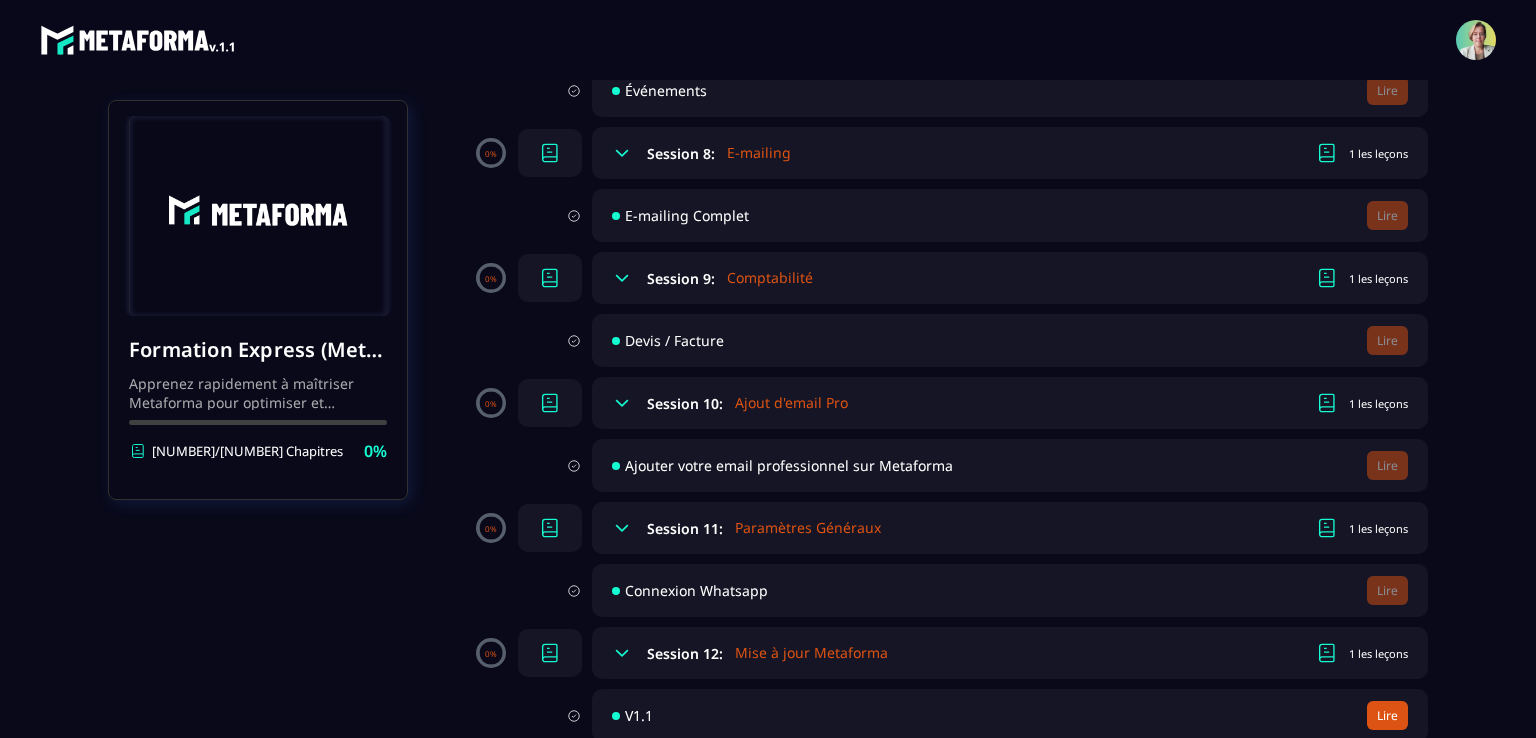 click on "Lire" at bounding box center (1387, 715) 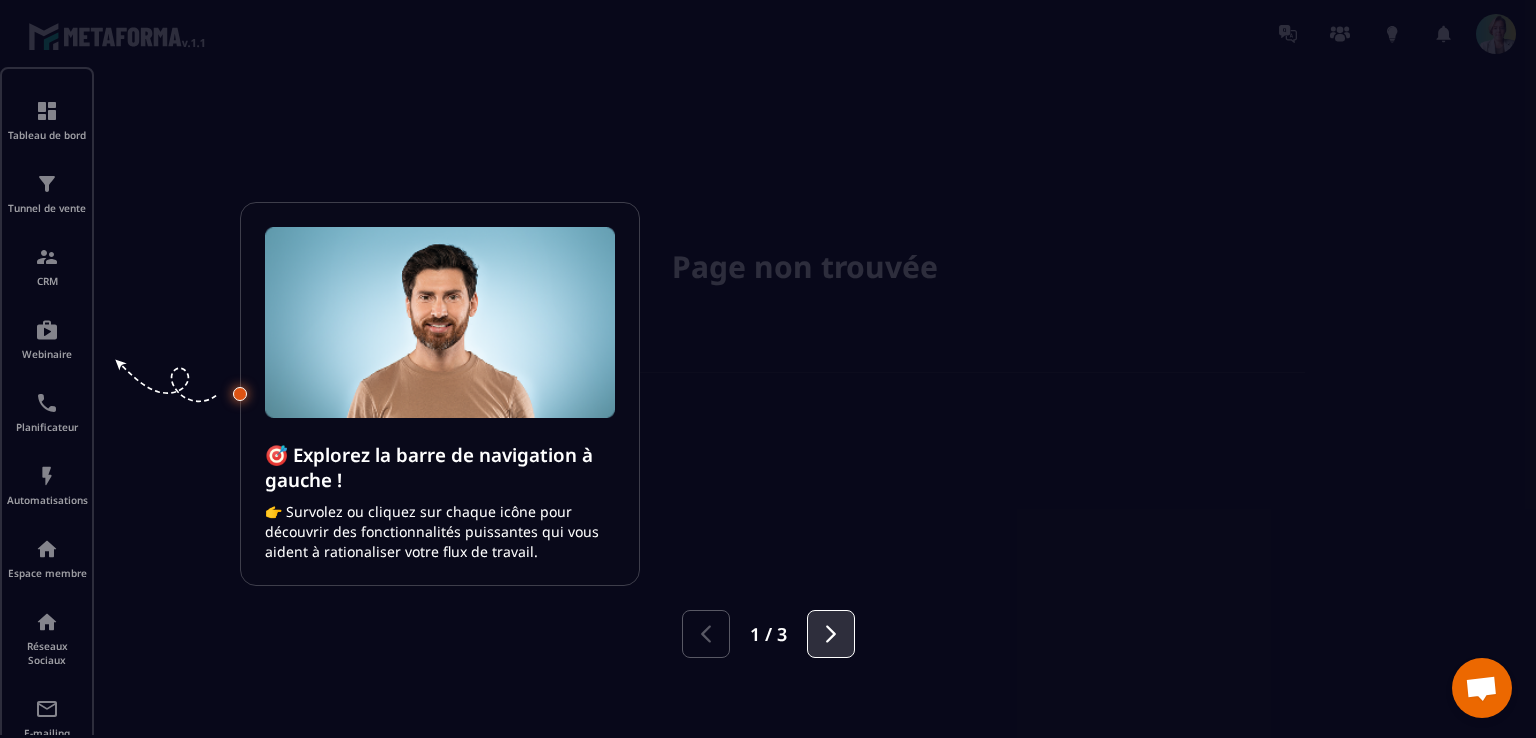 click at bounding box center [831, 634] 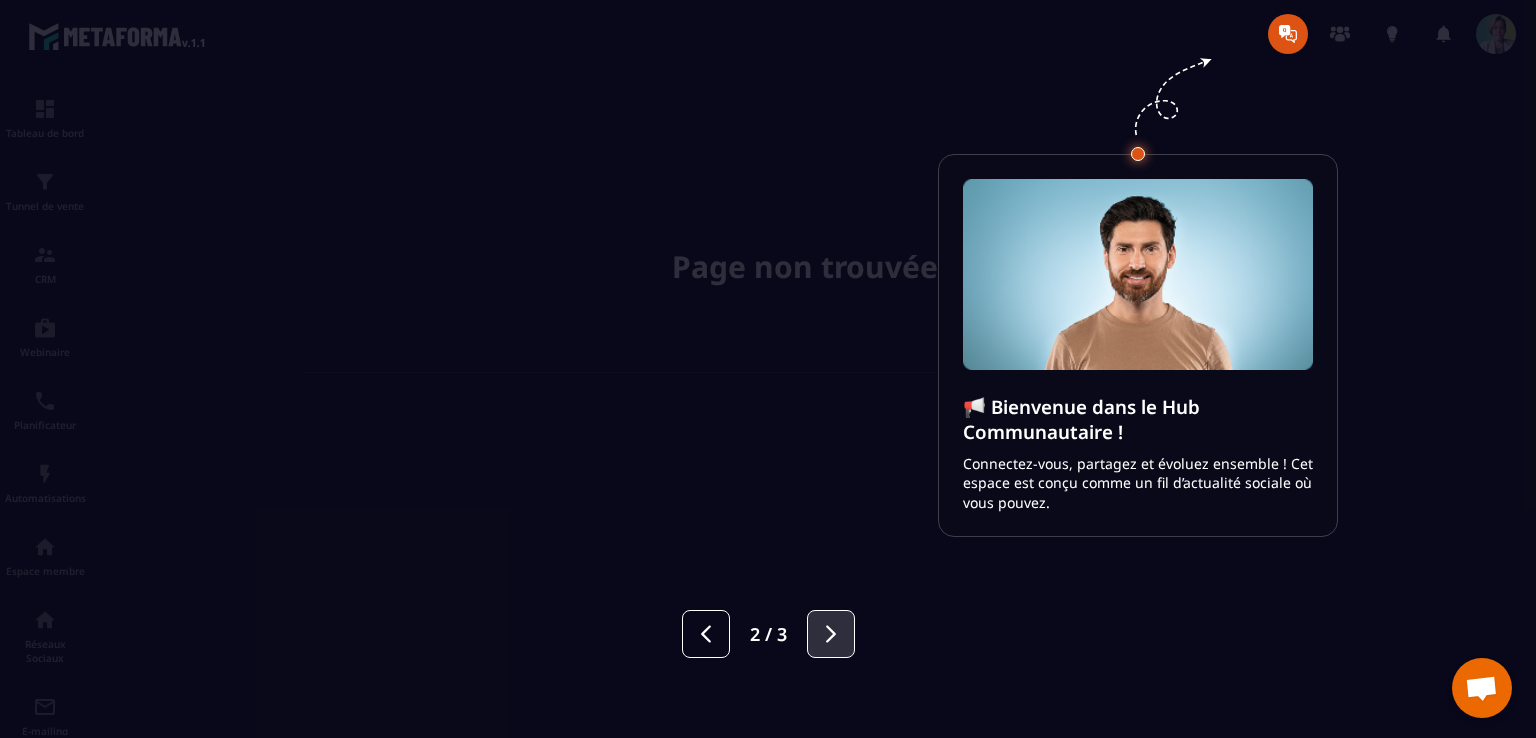 click at bounding box center [831, 634] 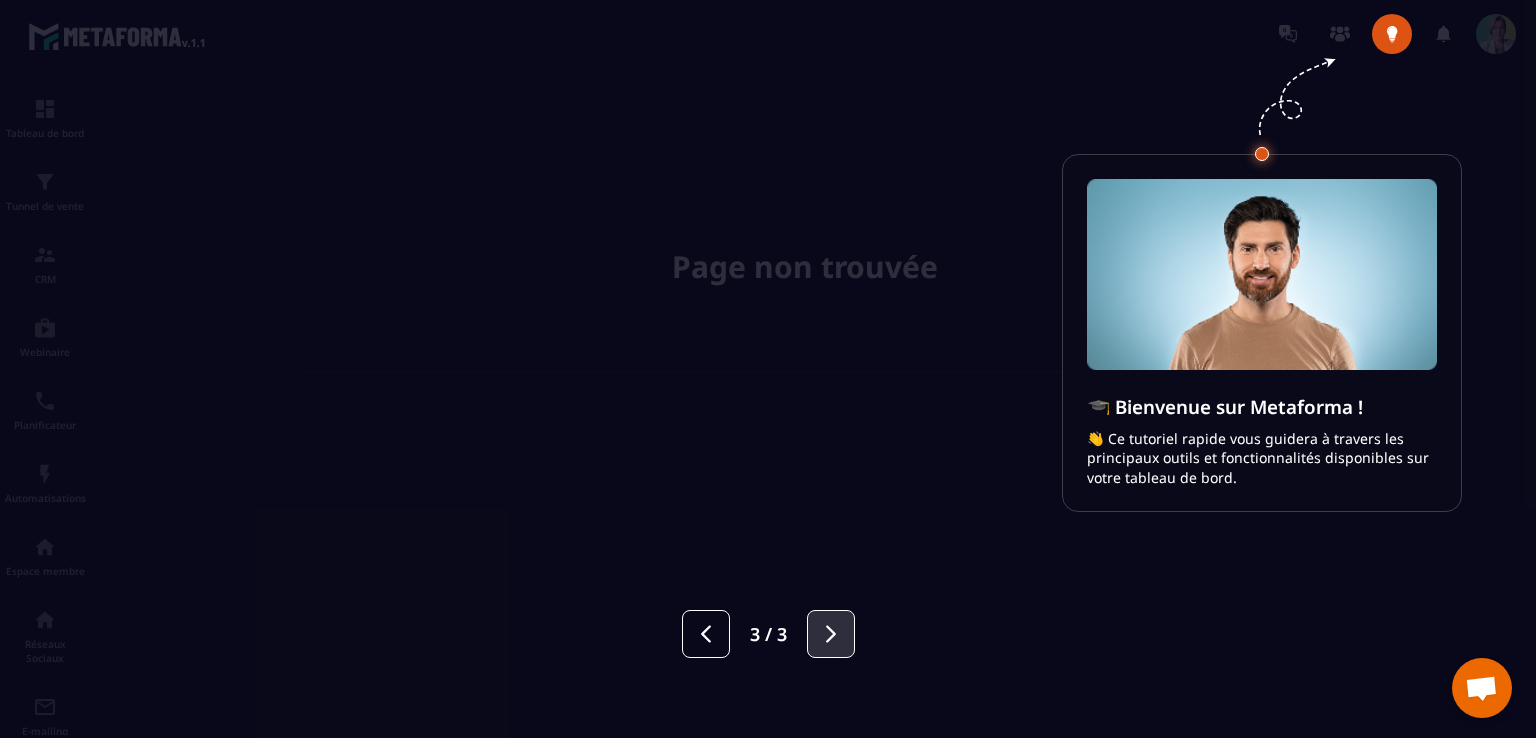 click at bounding box center (831, 634) 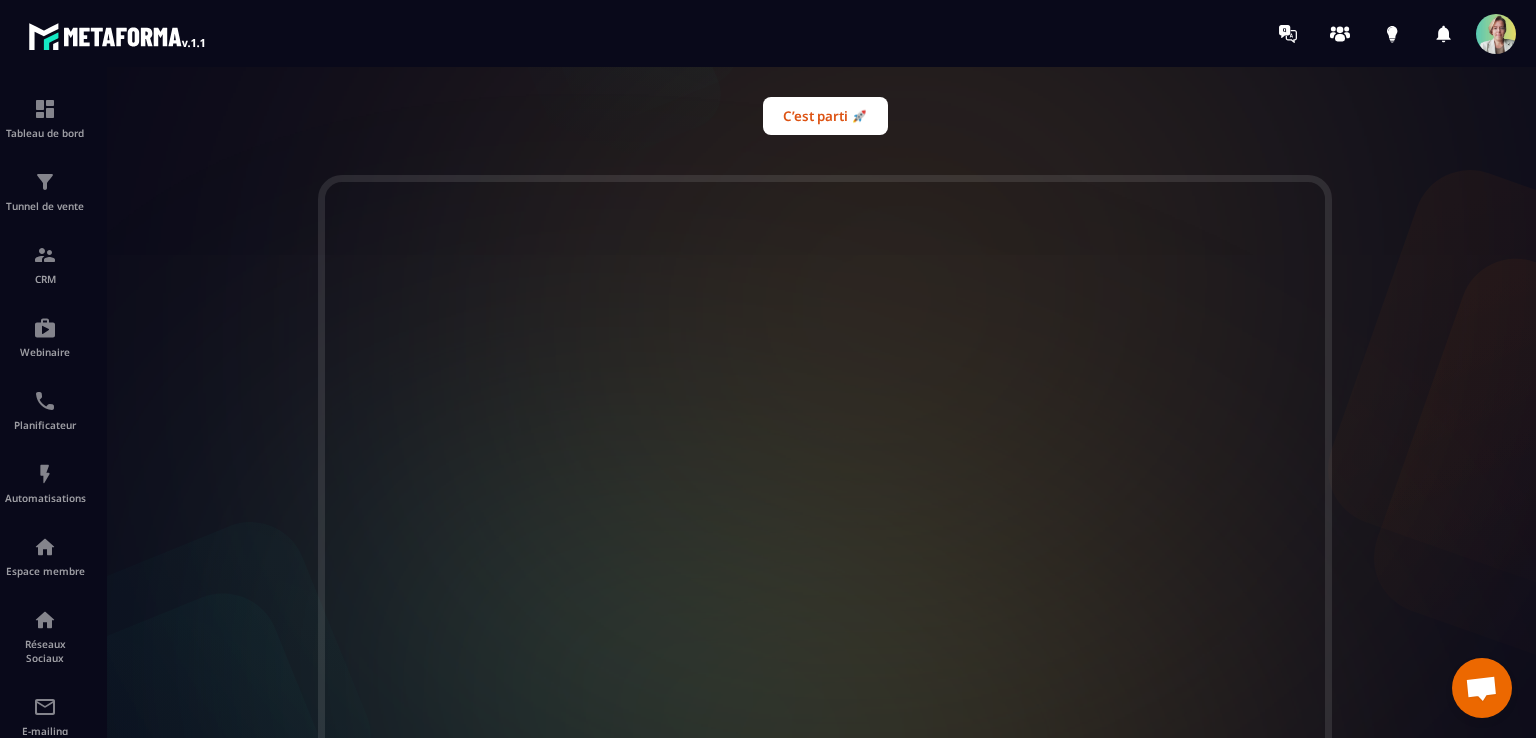 scroll, scrollTop: 571, scrollLeft: 0, axis: vertical 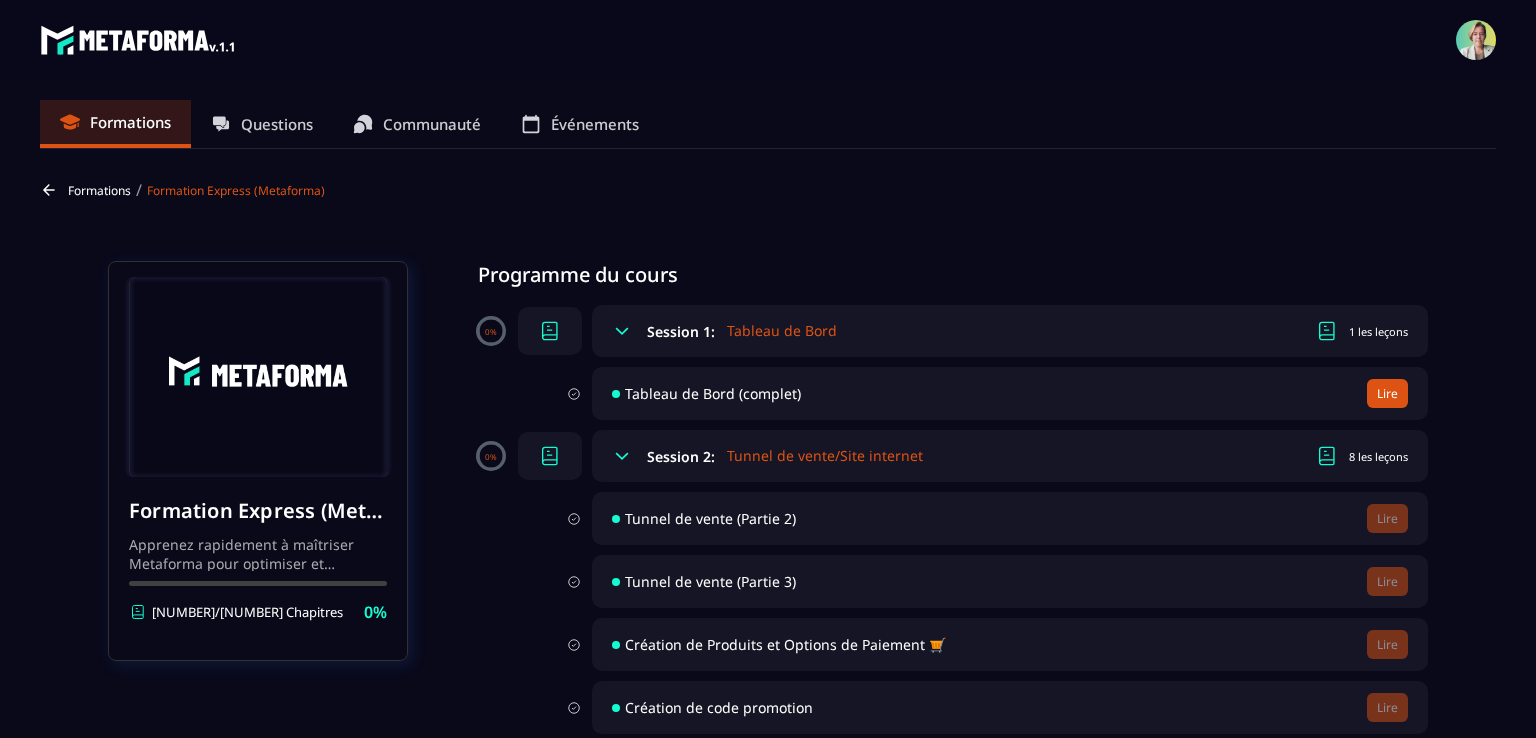 click on "Lire" at bounding box center [1387, 393] 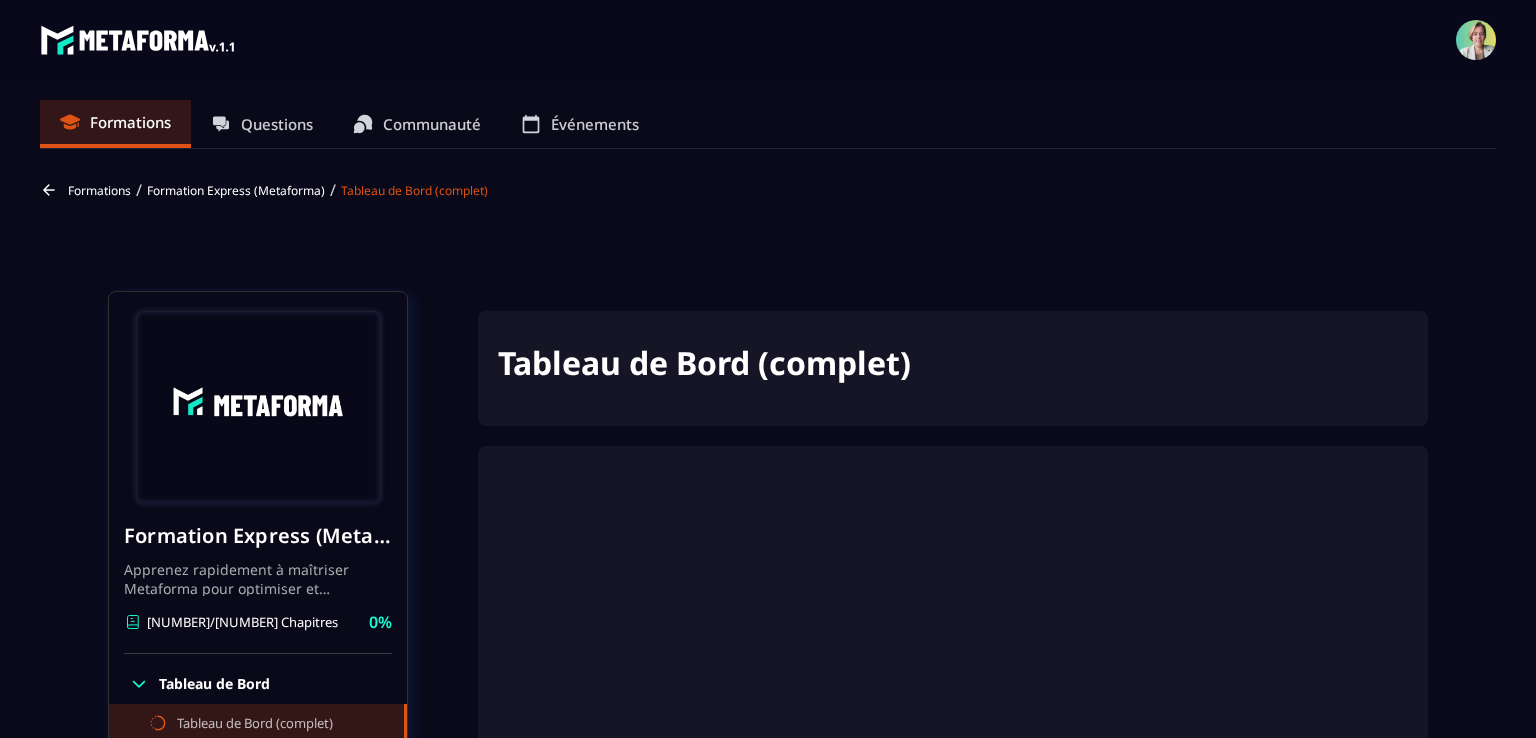 scroll, scrollTop: 80, scrollLeft: 0, axis: vertical 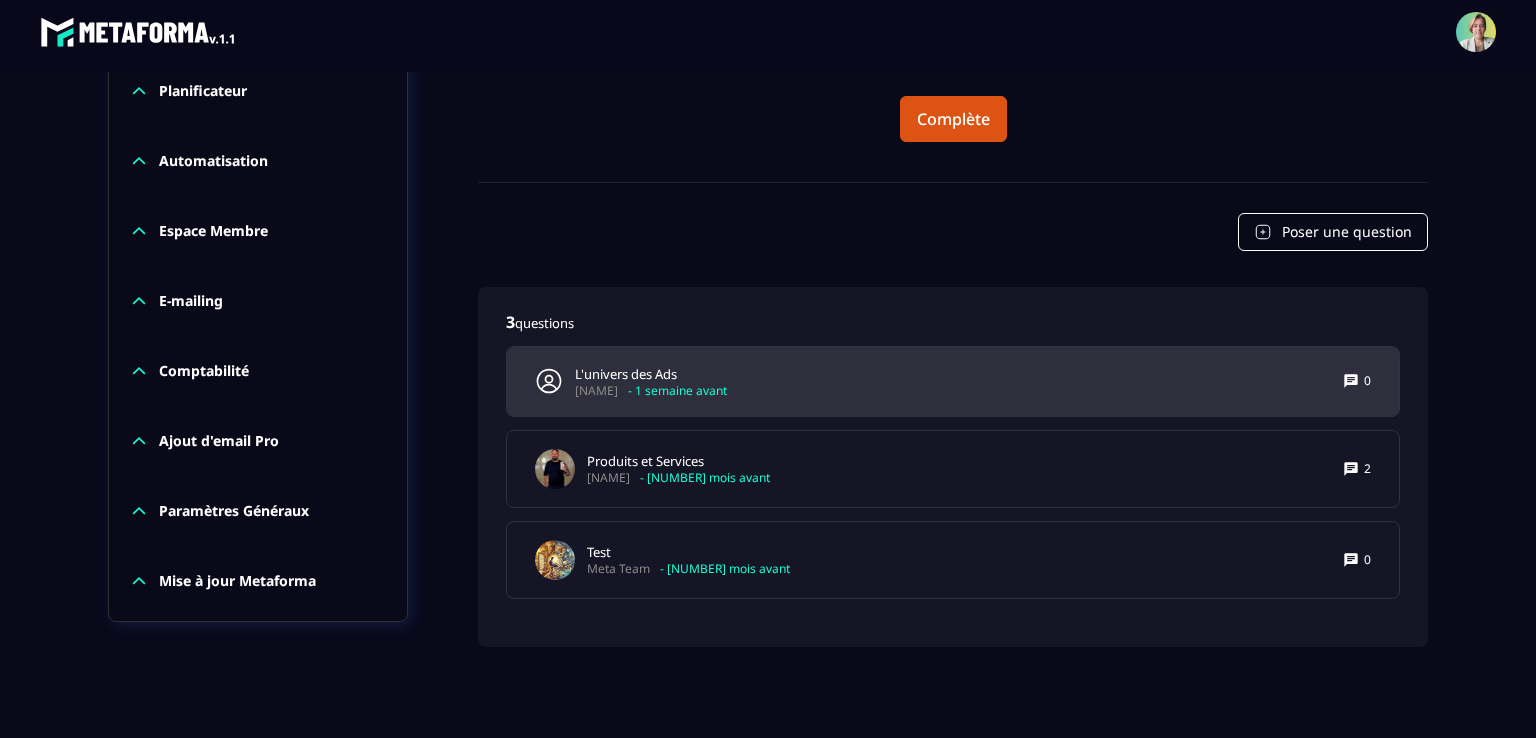 click on "L'univers des Ads Christophe Grutz  - 1 semaine avant 0" at bounding box center [953, 381] 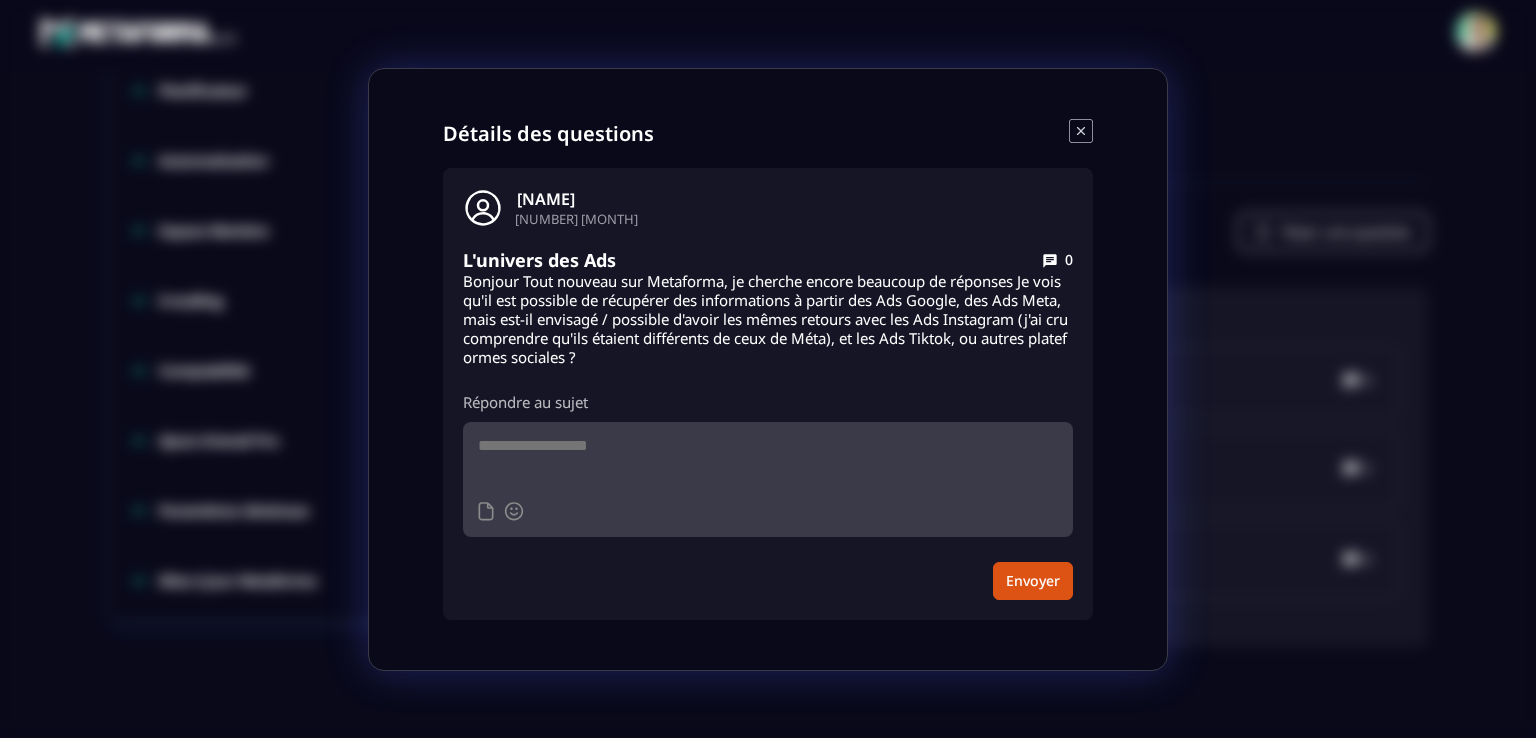 click 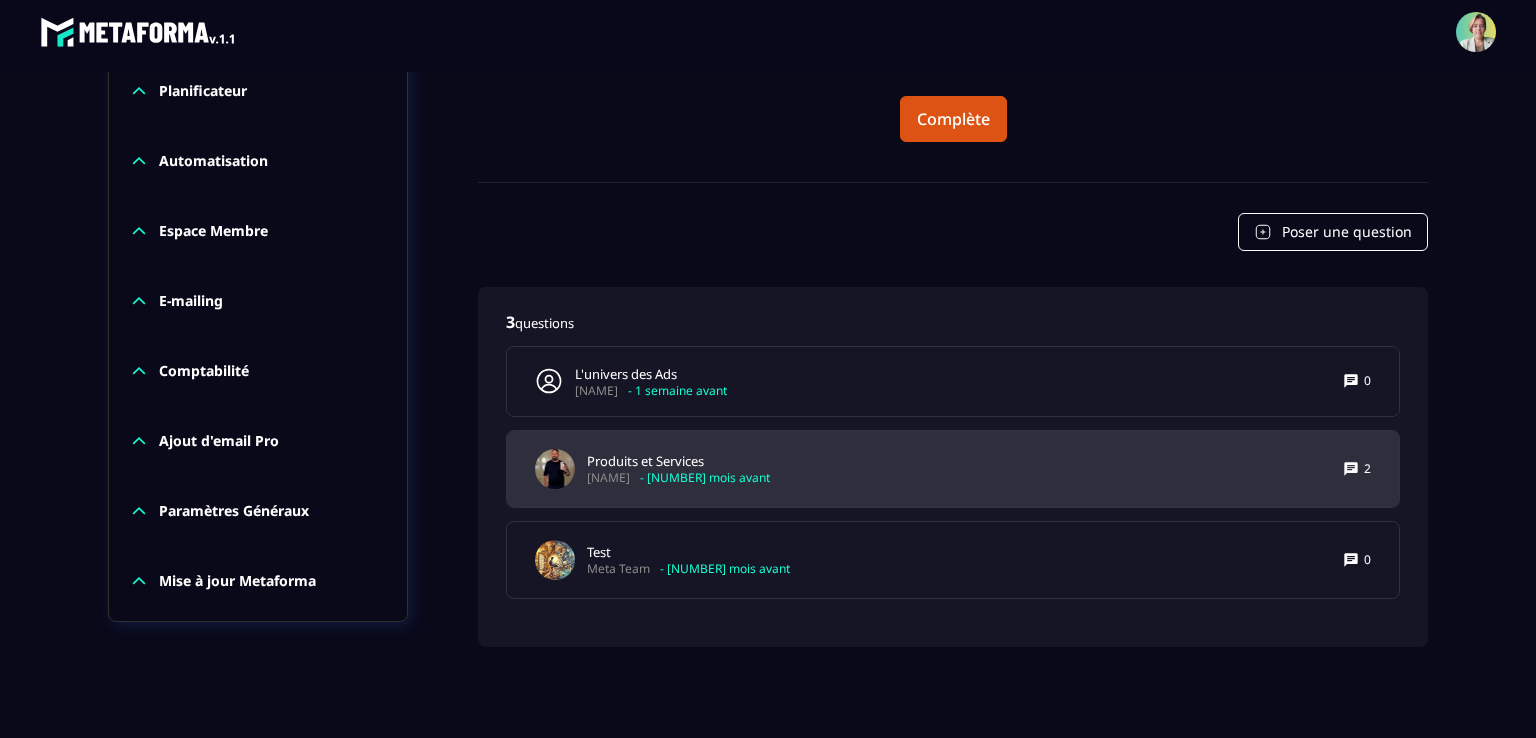 click on "Produits et Services Aziz Bouchhar  - 4 mois avant 2" at bounding box center (953, 469) 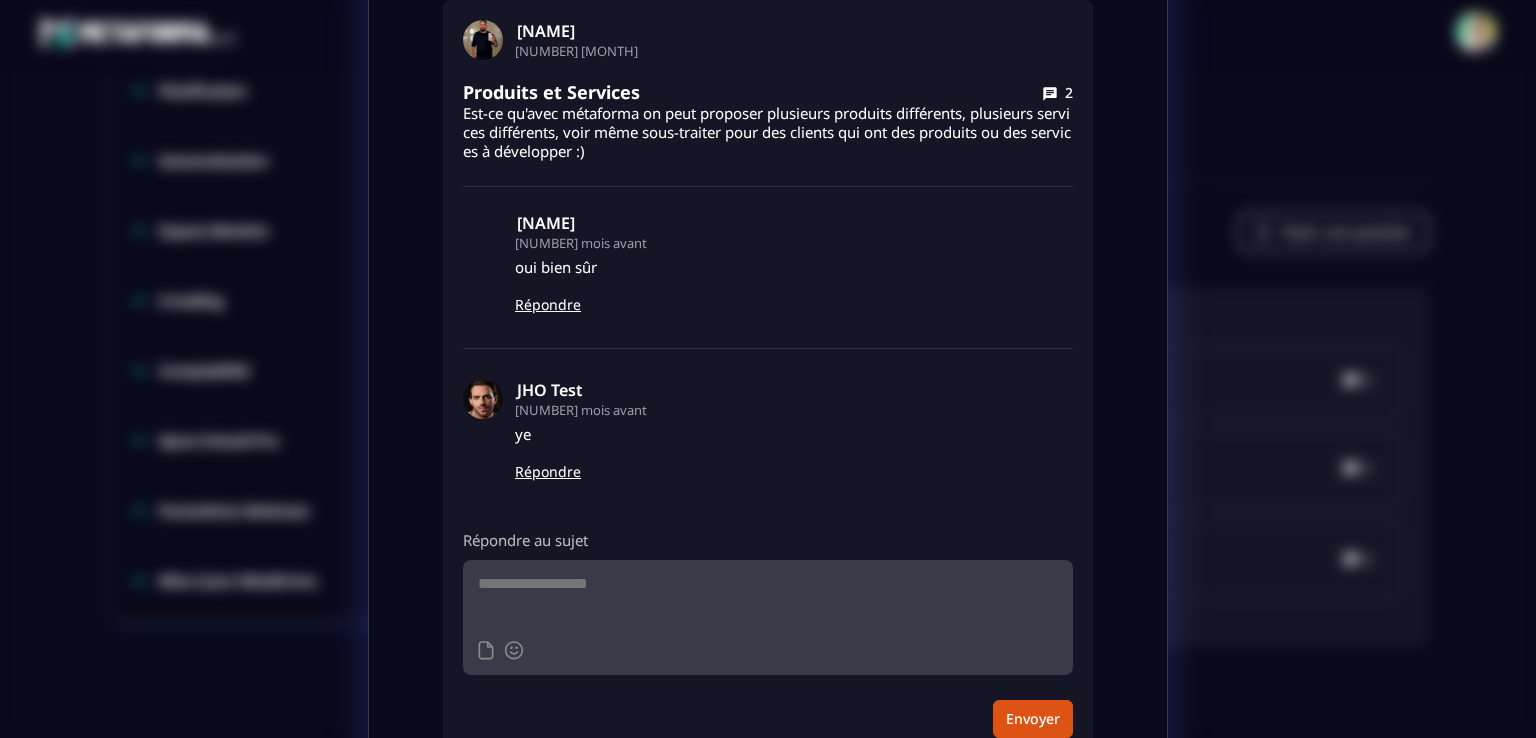scroll, scrollTop: 0, scrollLeft: 0, axis: both 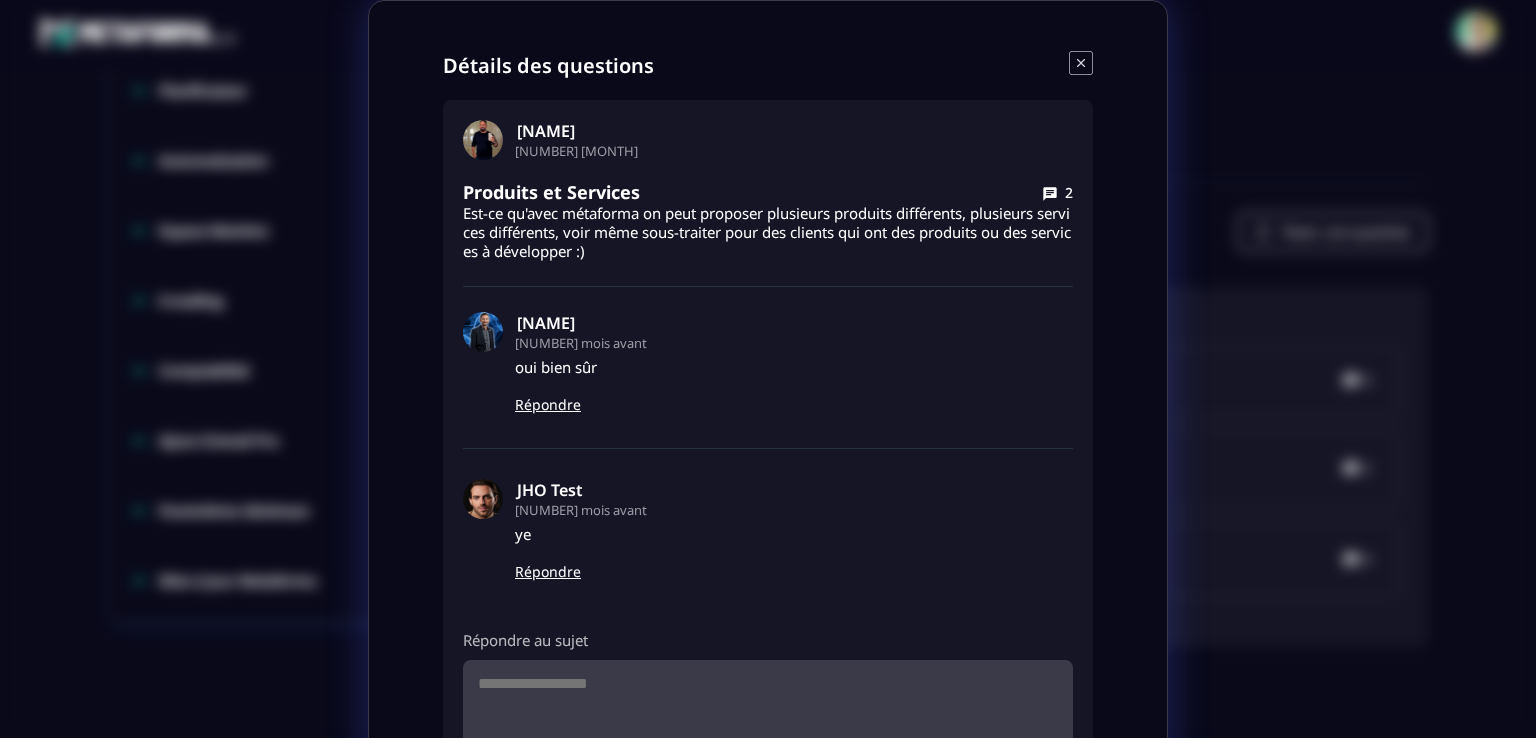 click 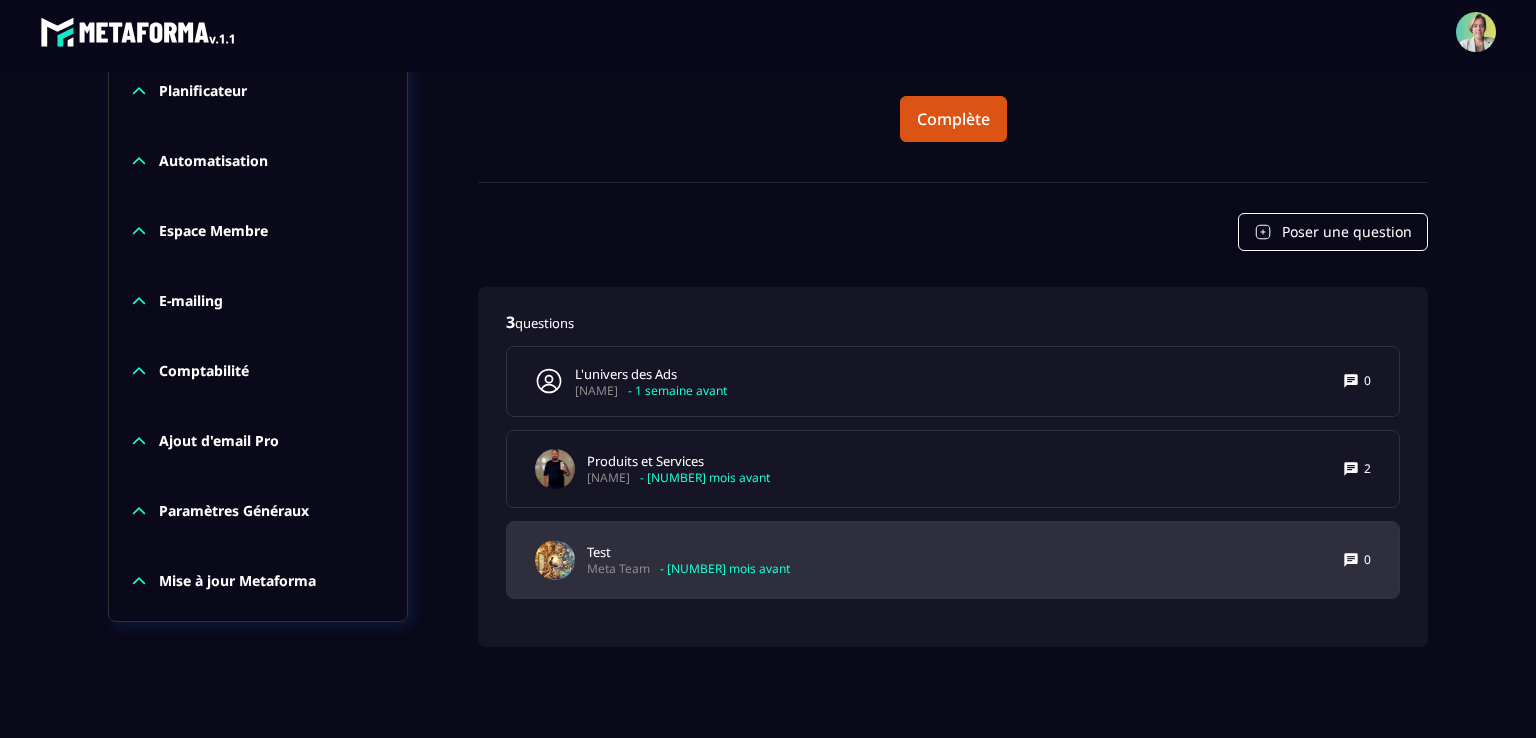 click on "Test Meta Team  - 4 mois avant 0" at bounding box center (953, 560) 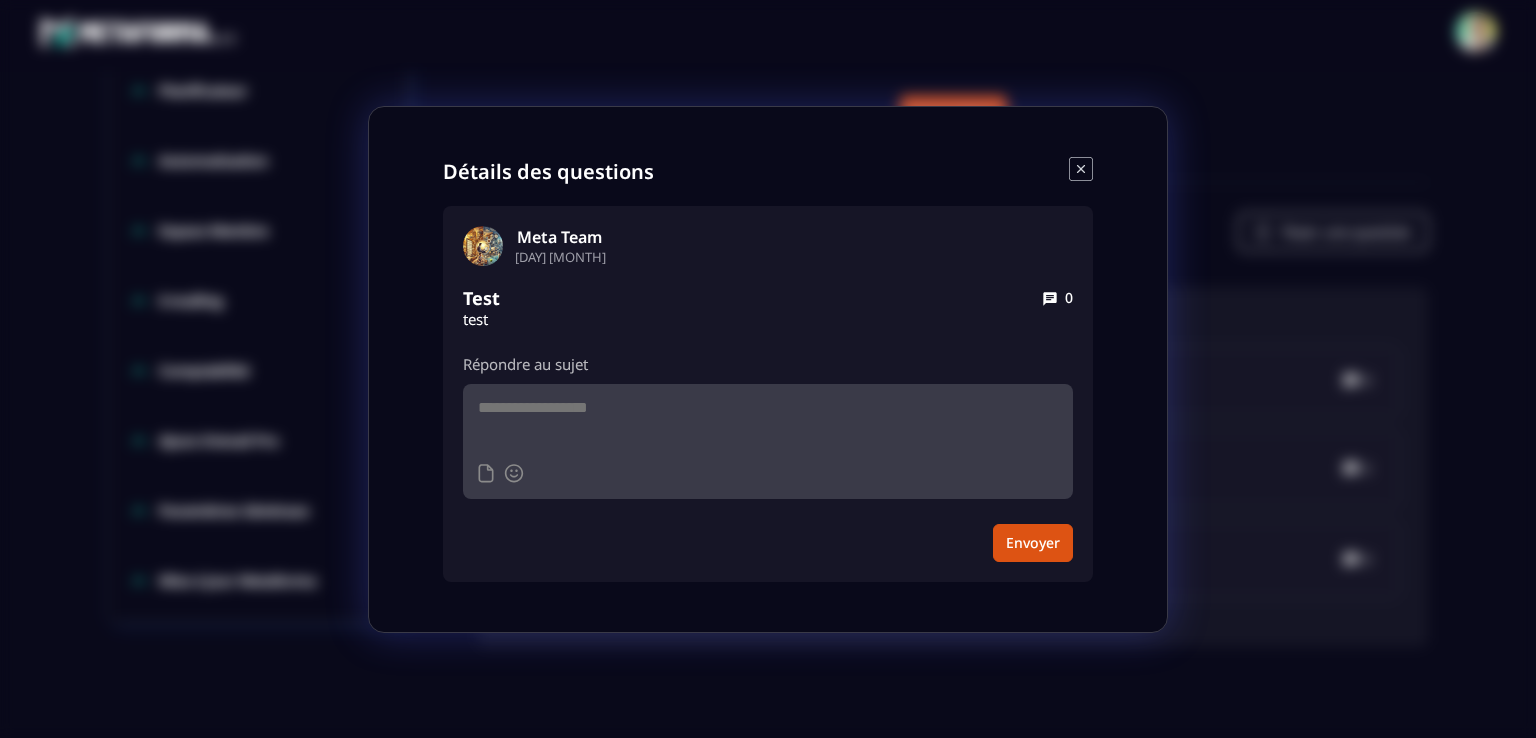 click 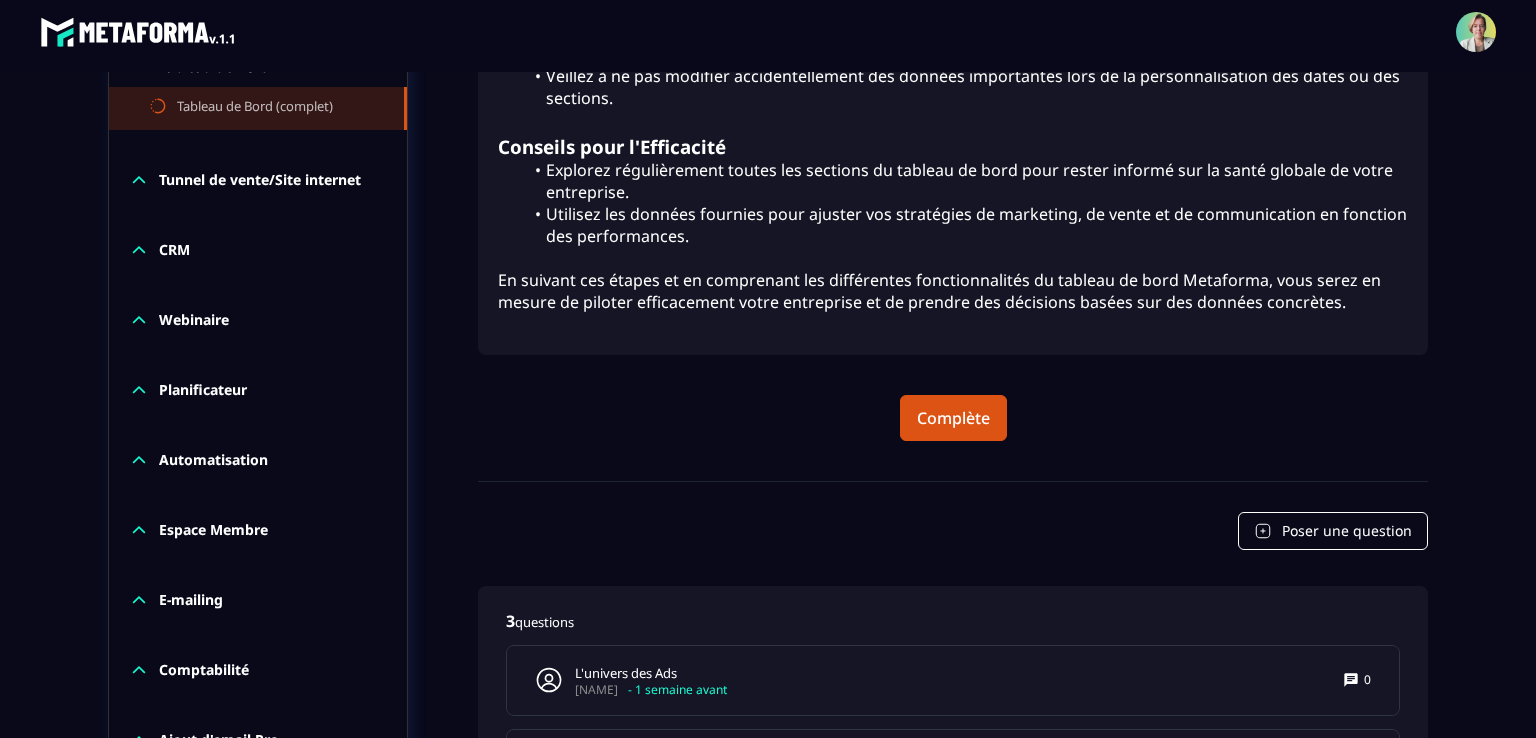 scroll, scrollTop: 1456, scrollLeft: 0, axis: vertical 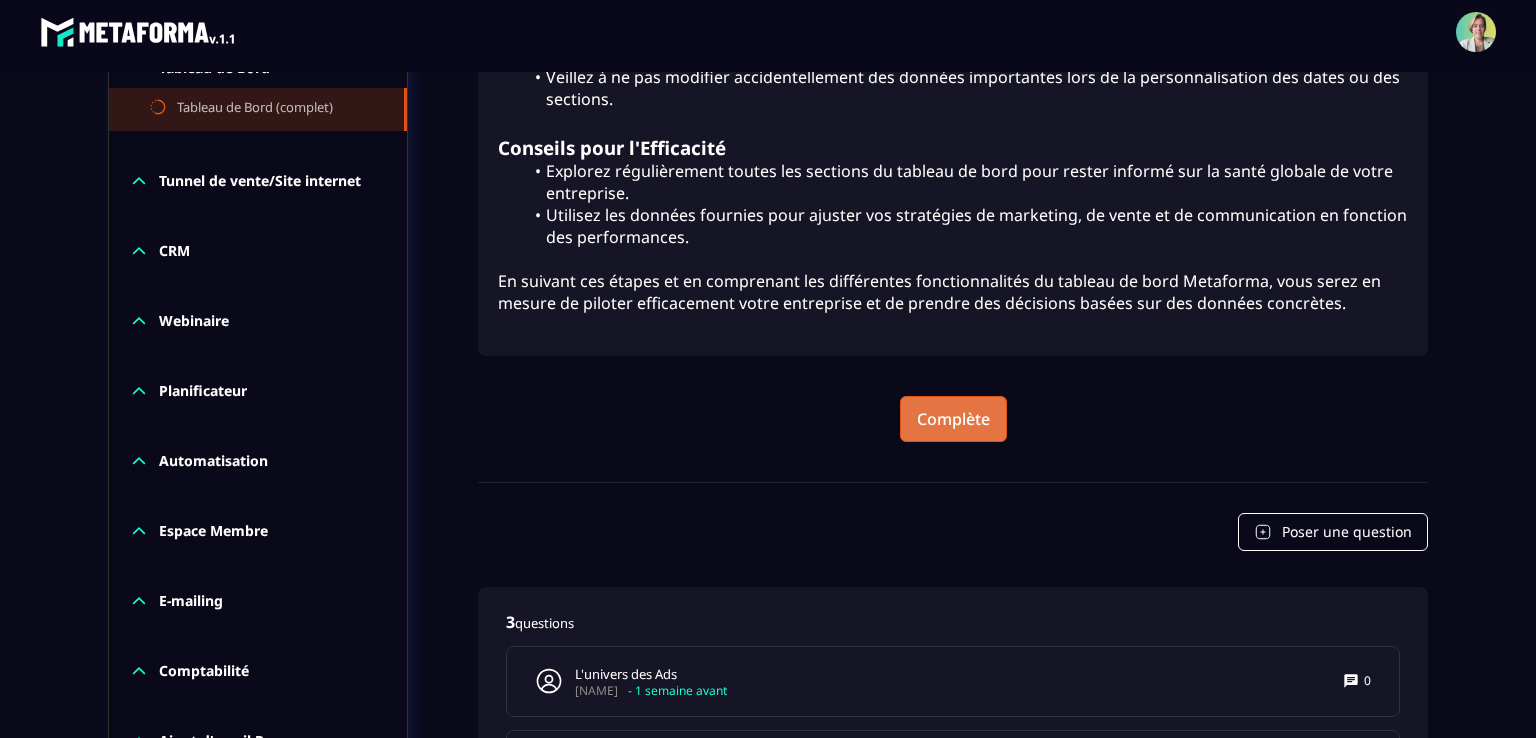 click on "Complète" at bounding box center (953, 419) 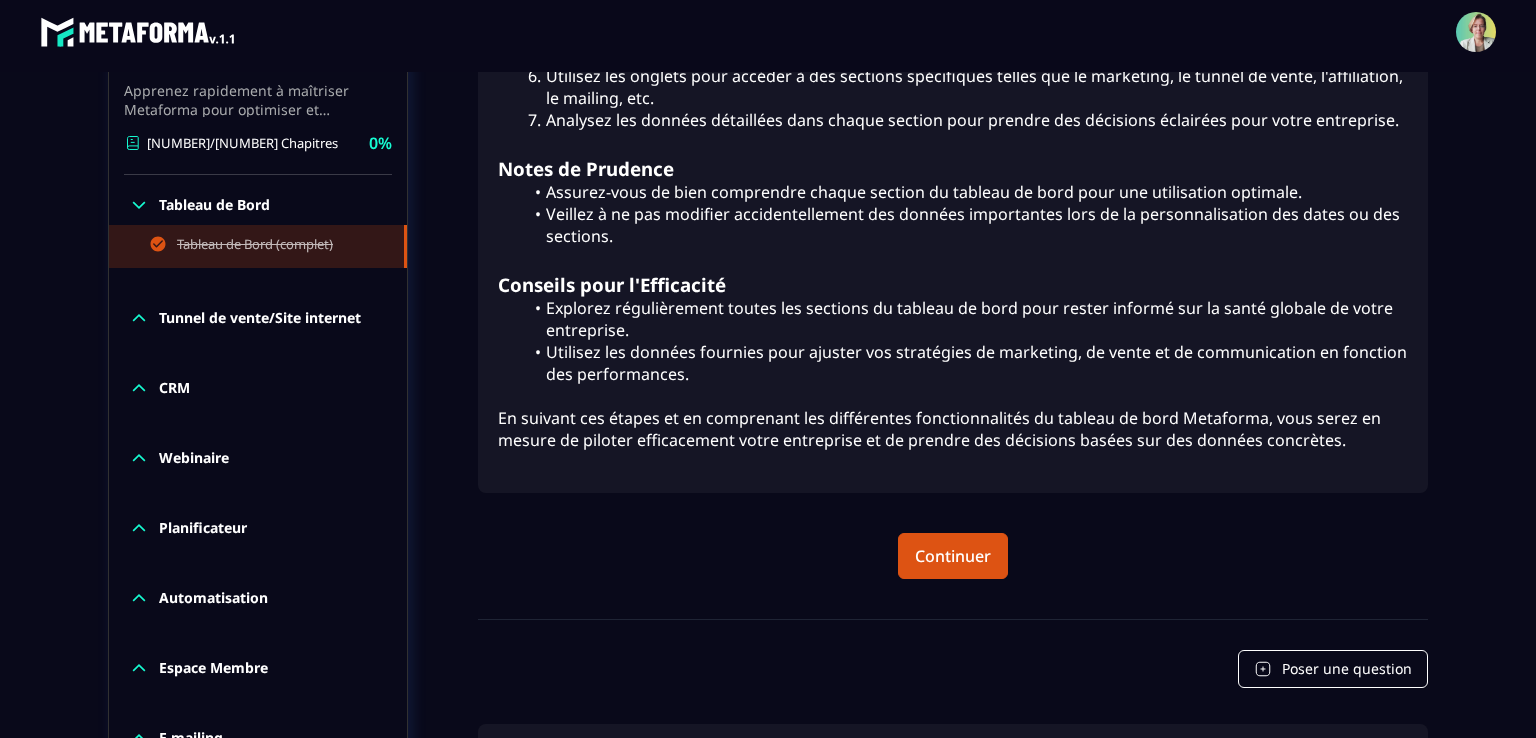 scroll, scrollTop: 1256, scrollLeft: 0, axis: vertical 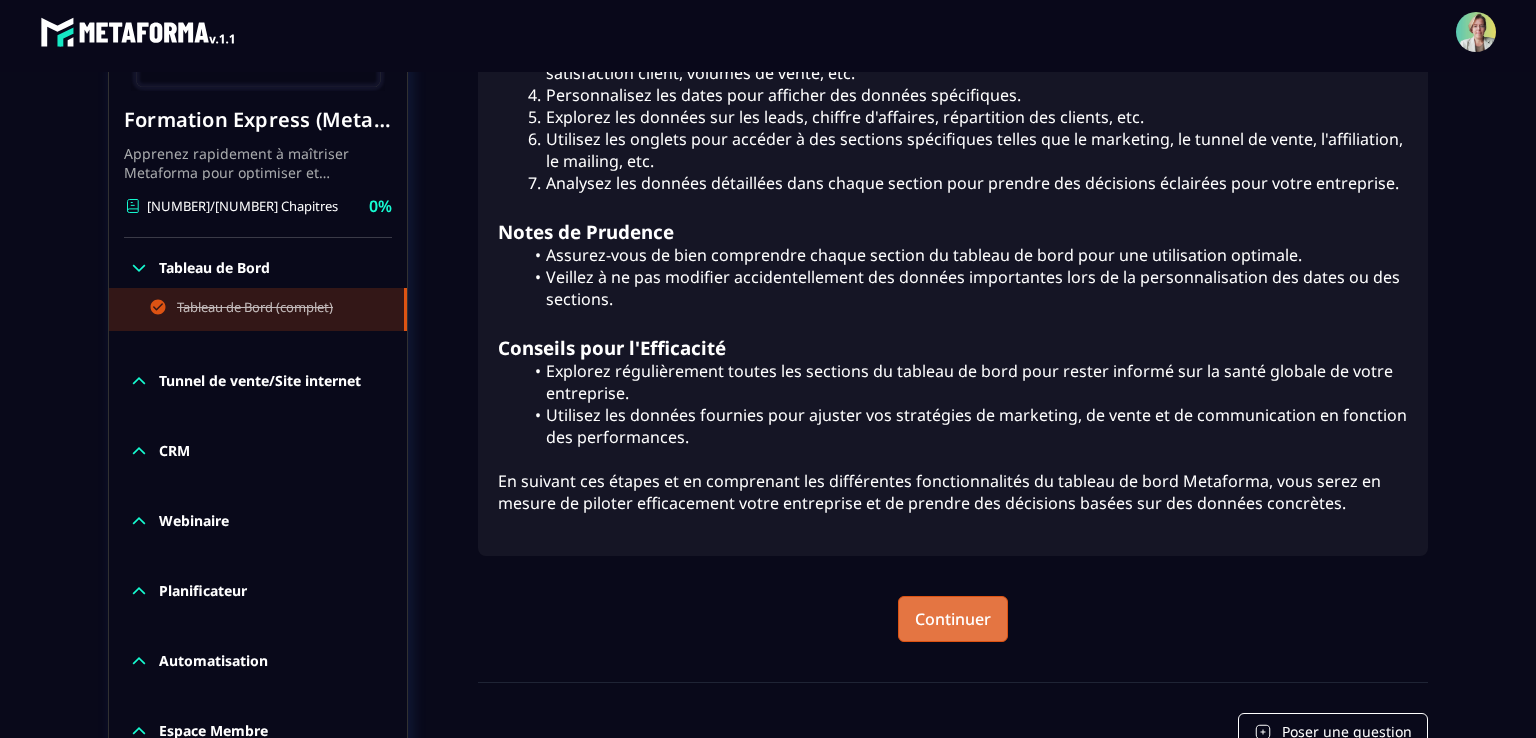 click on "Continuer" at bounding box center [953, 619] 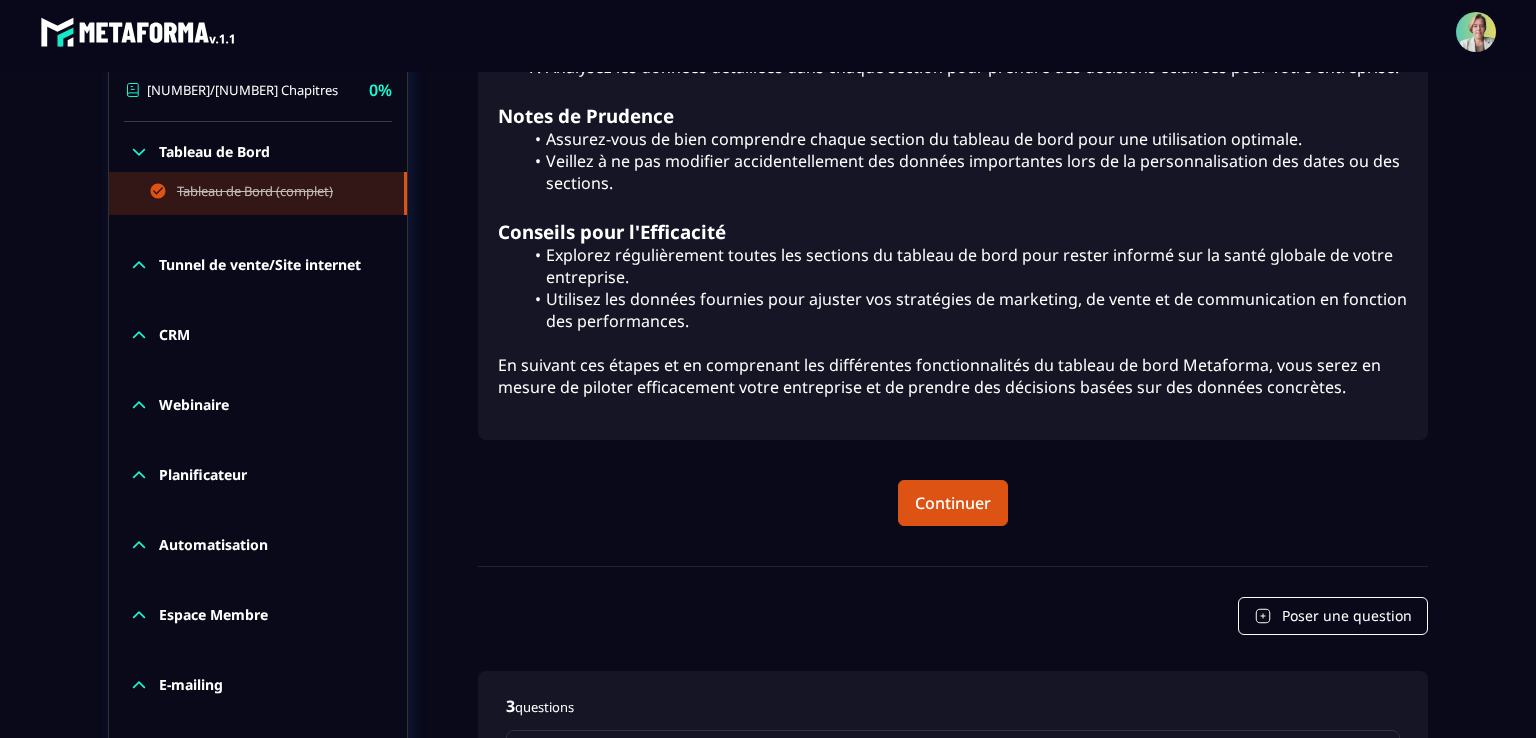 scroll, scrollTop: 1456, scrollLeft: 0, axis: vertical 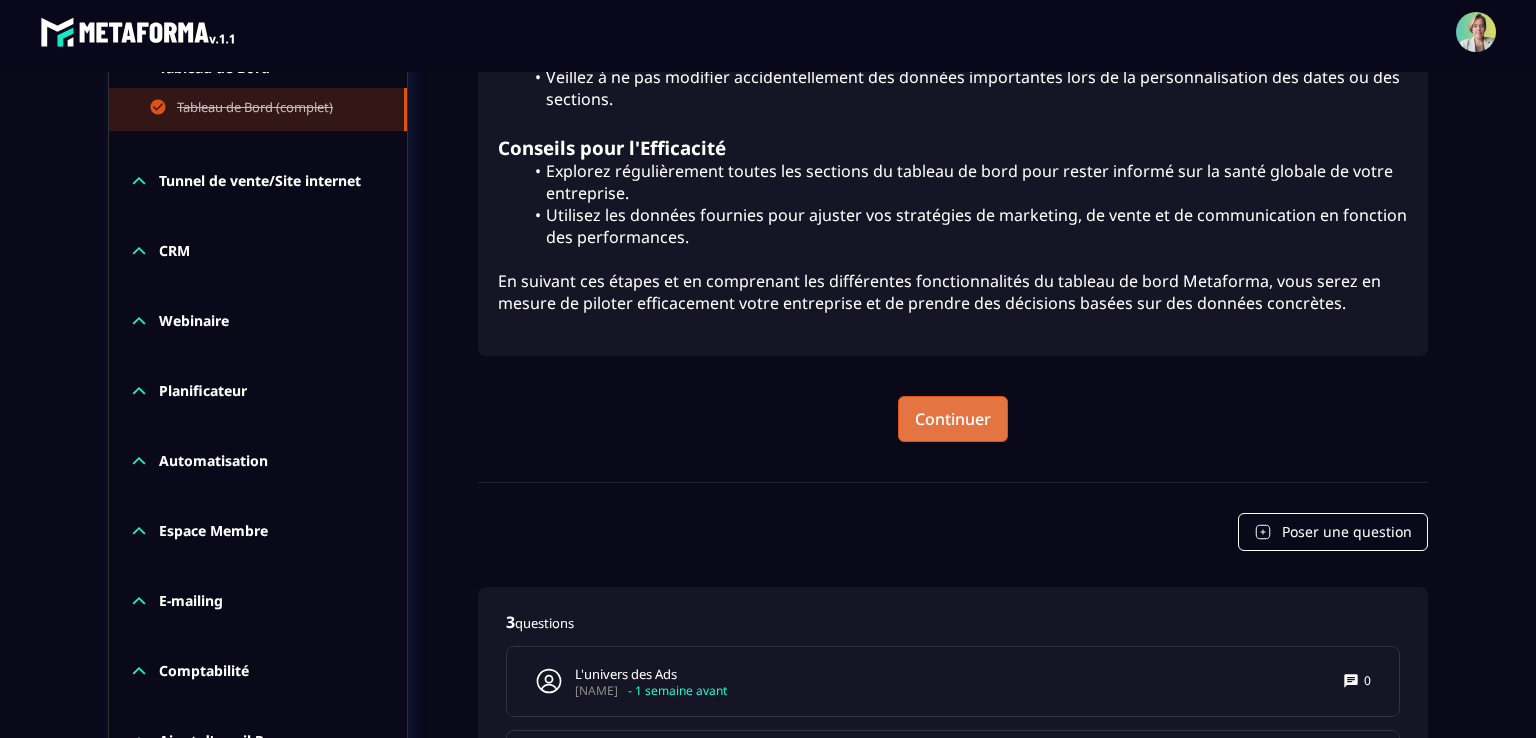 click on "Continuer" at bounding box center (953, 419) 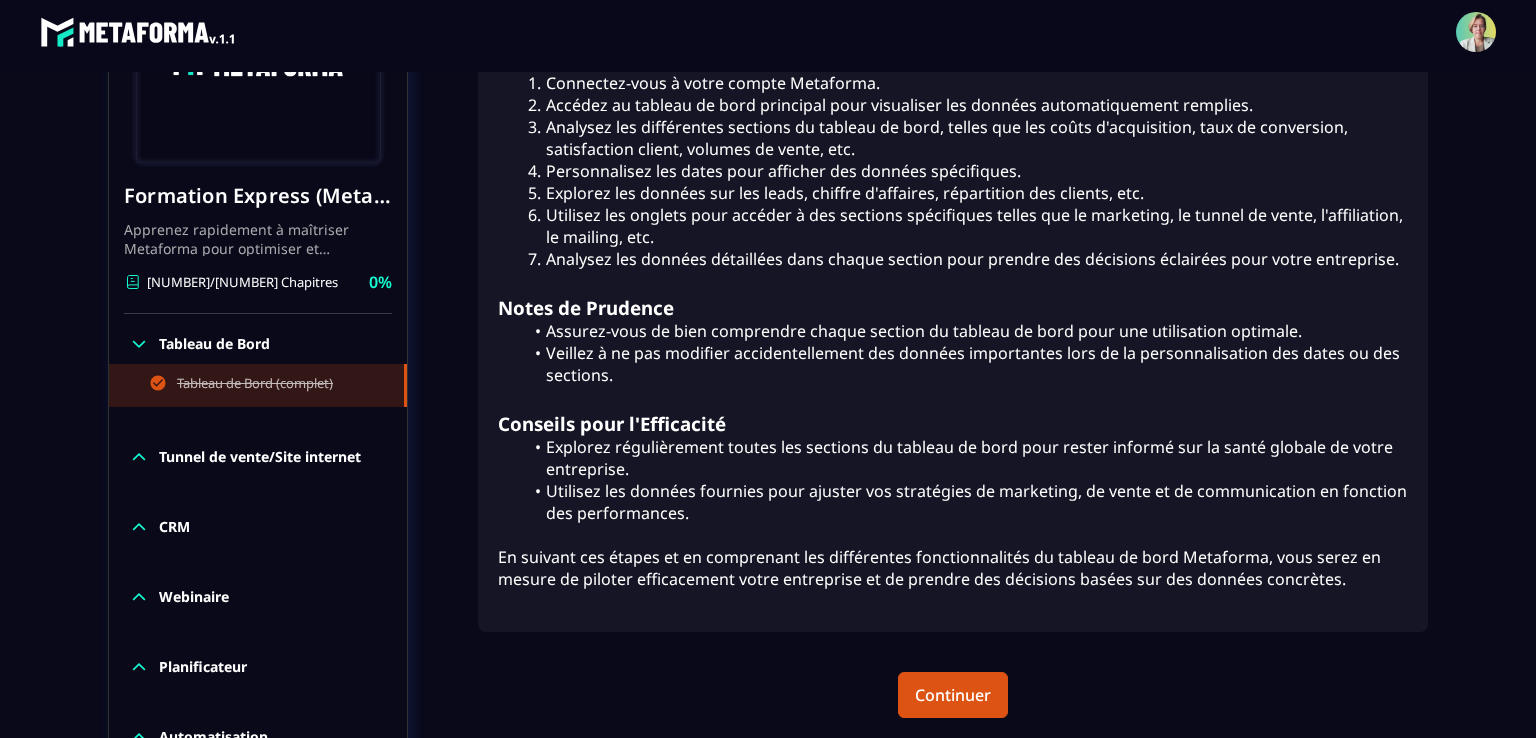 scroll, scrollTop: 1156, scrollLeft: 0, axis: vertical 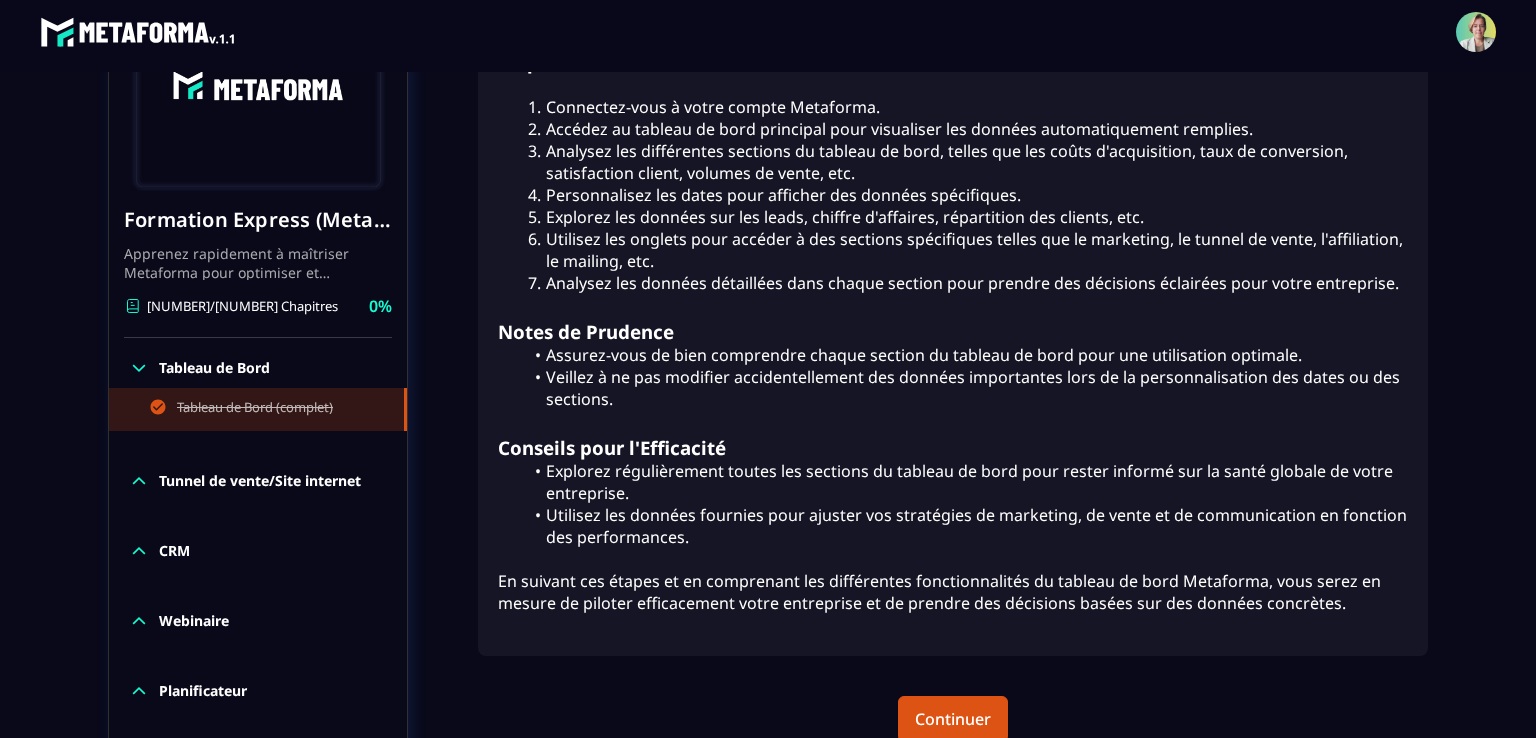 click on "Tunnel de vente/Site internet" at bounding box center (260, 481) 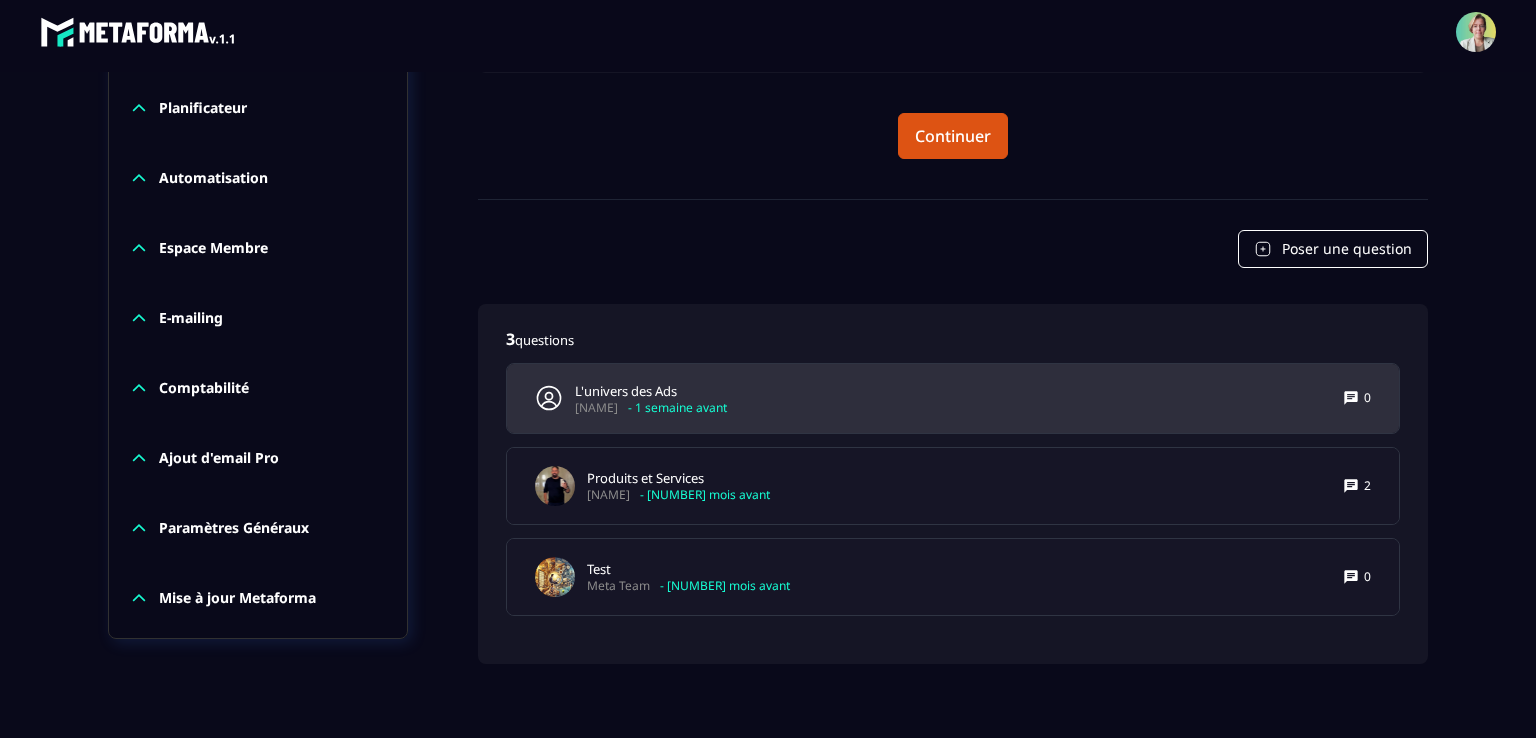 scroll, scrollTop: 1756, scrollLeft: 0, axis: vertical 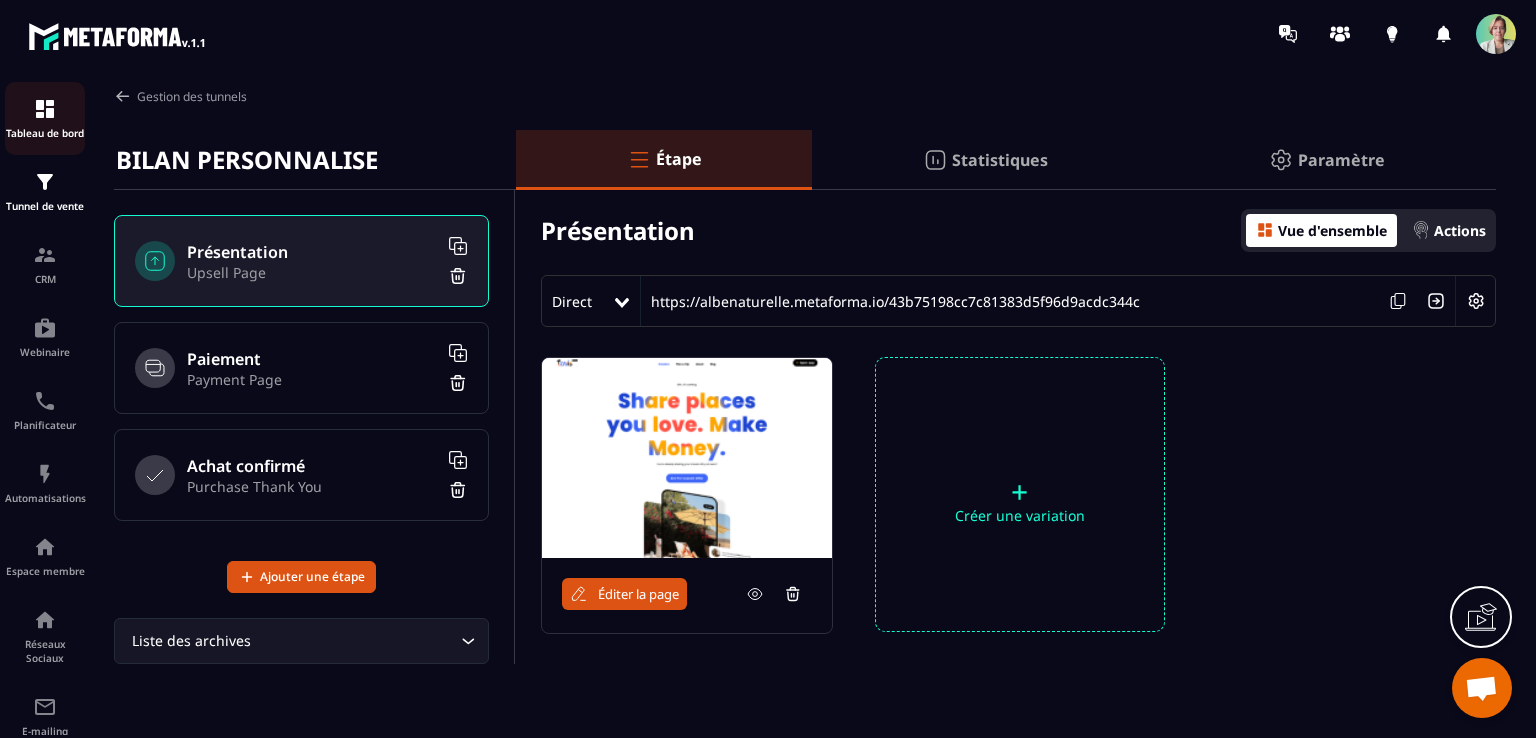 click on "Tableau de bord" at bounding box center (45, 133) 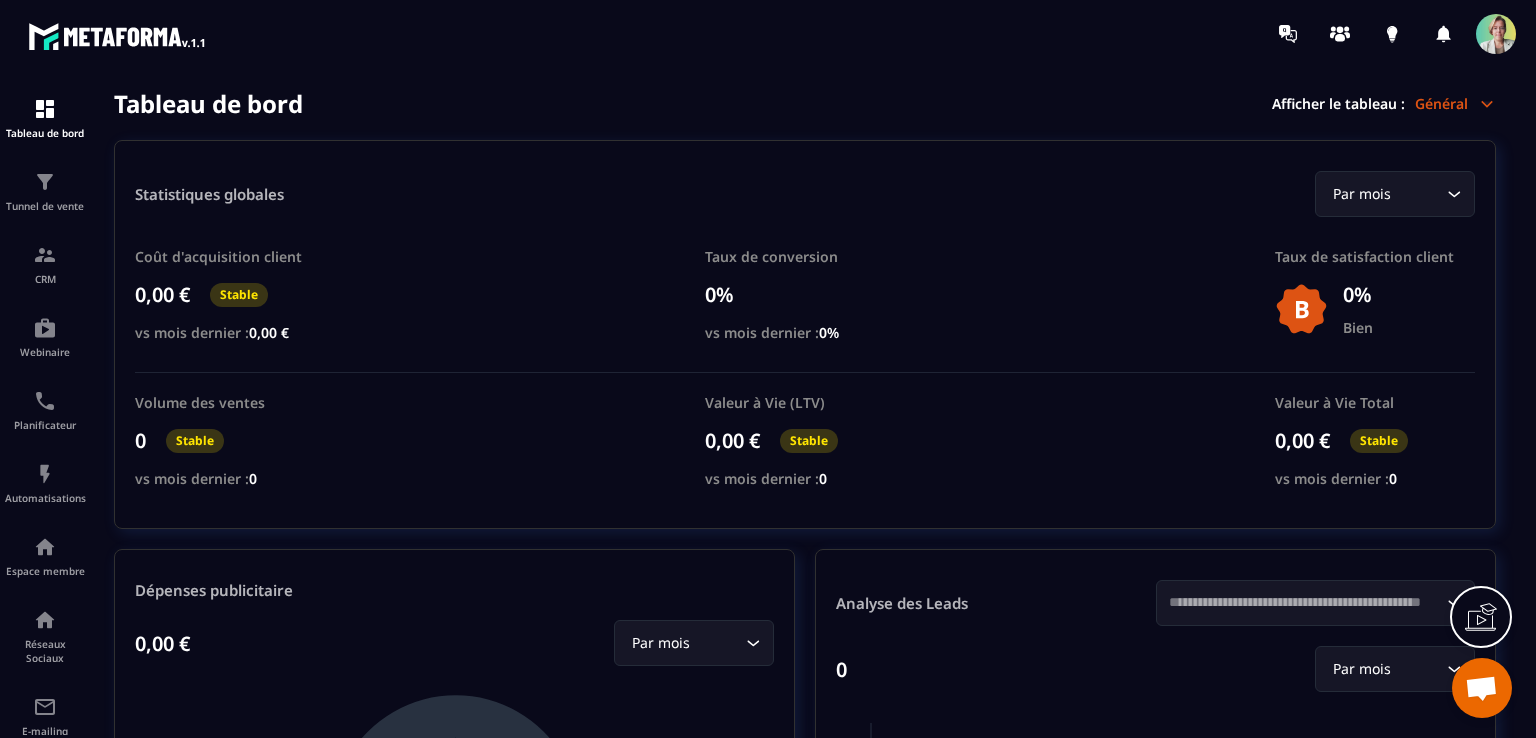 click 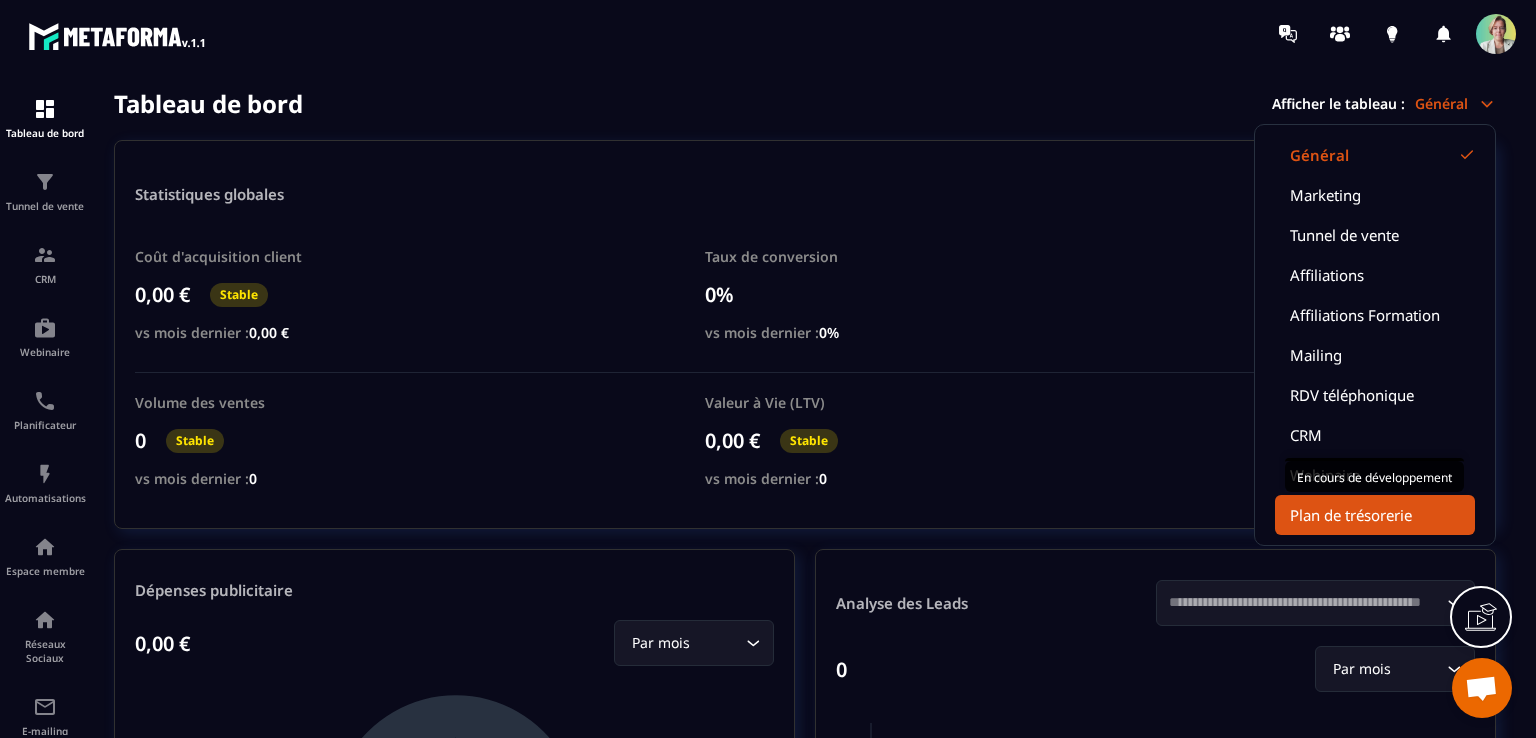 click on "Plan de trésorerie" at bounding box center (1375, 515) 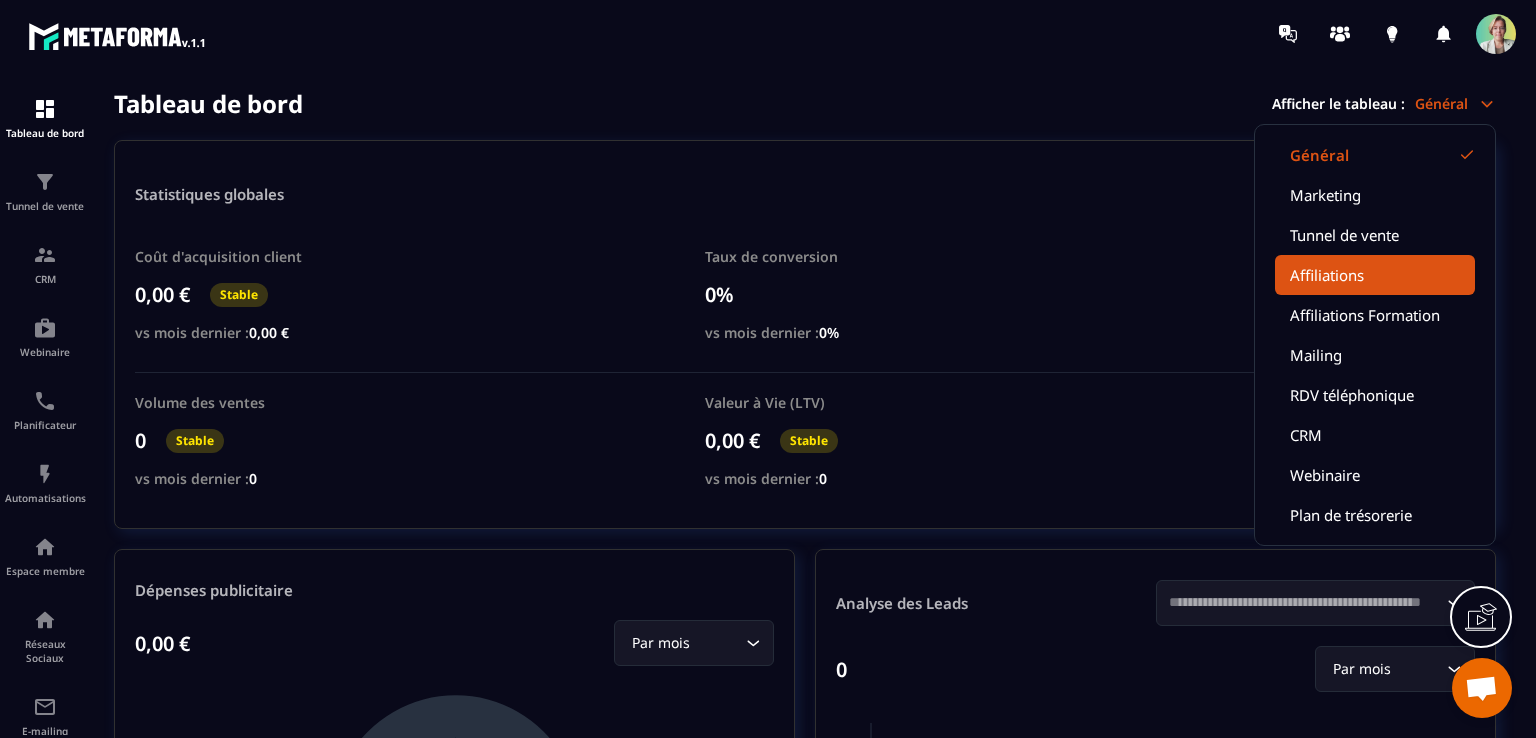 click on "Affiliations" at bounding box center [1375, 275] 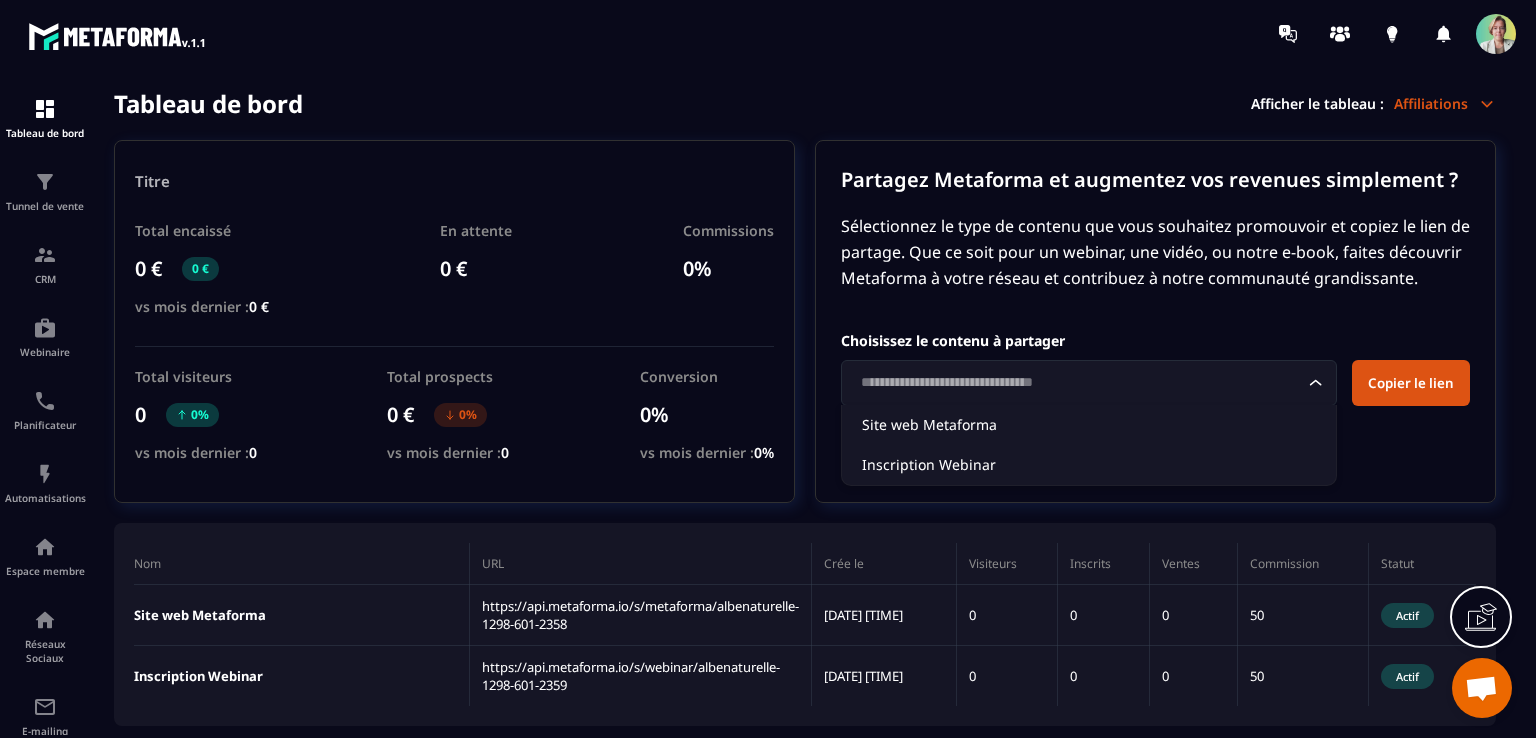 click 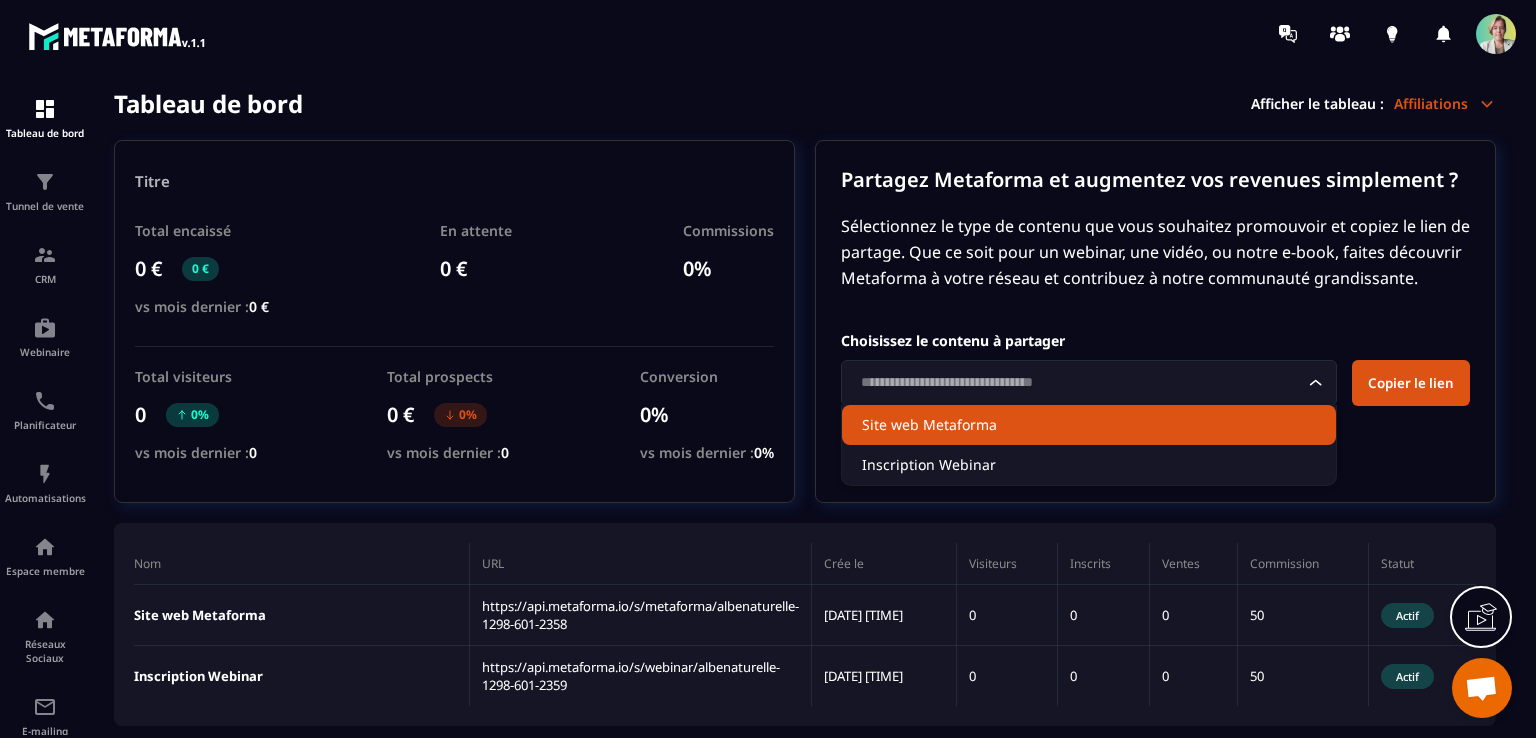 click on "Site web Metaforma" 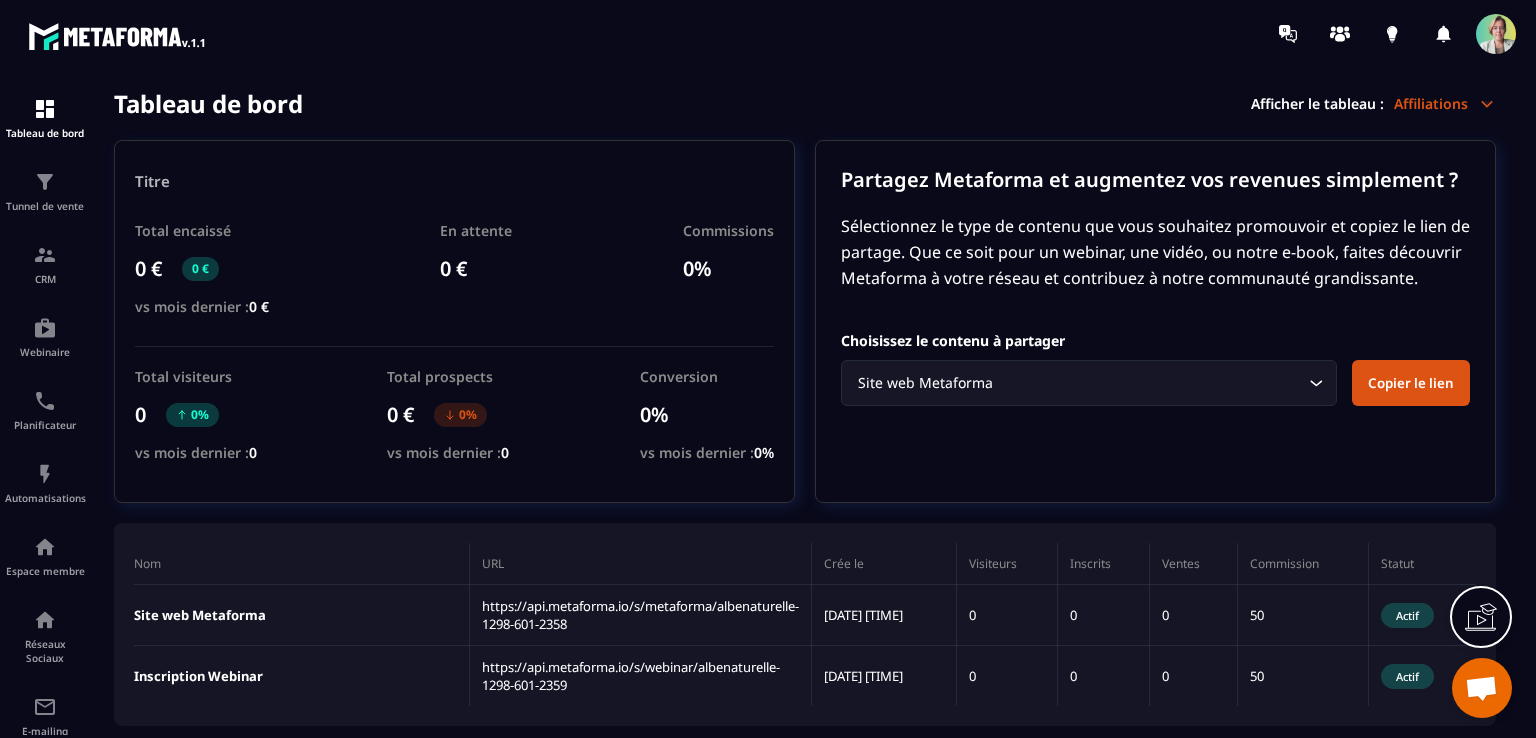 click on "Copier le lien" at bounding box center [1411, 383] 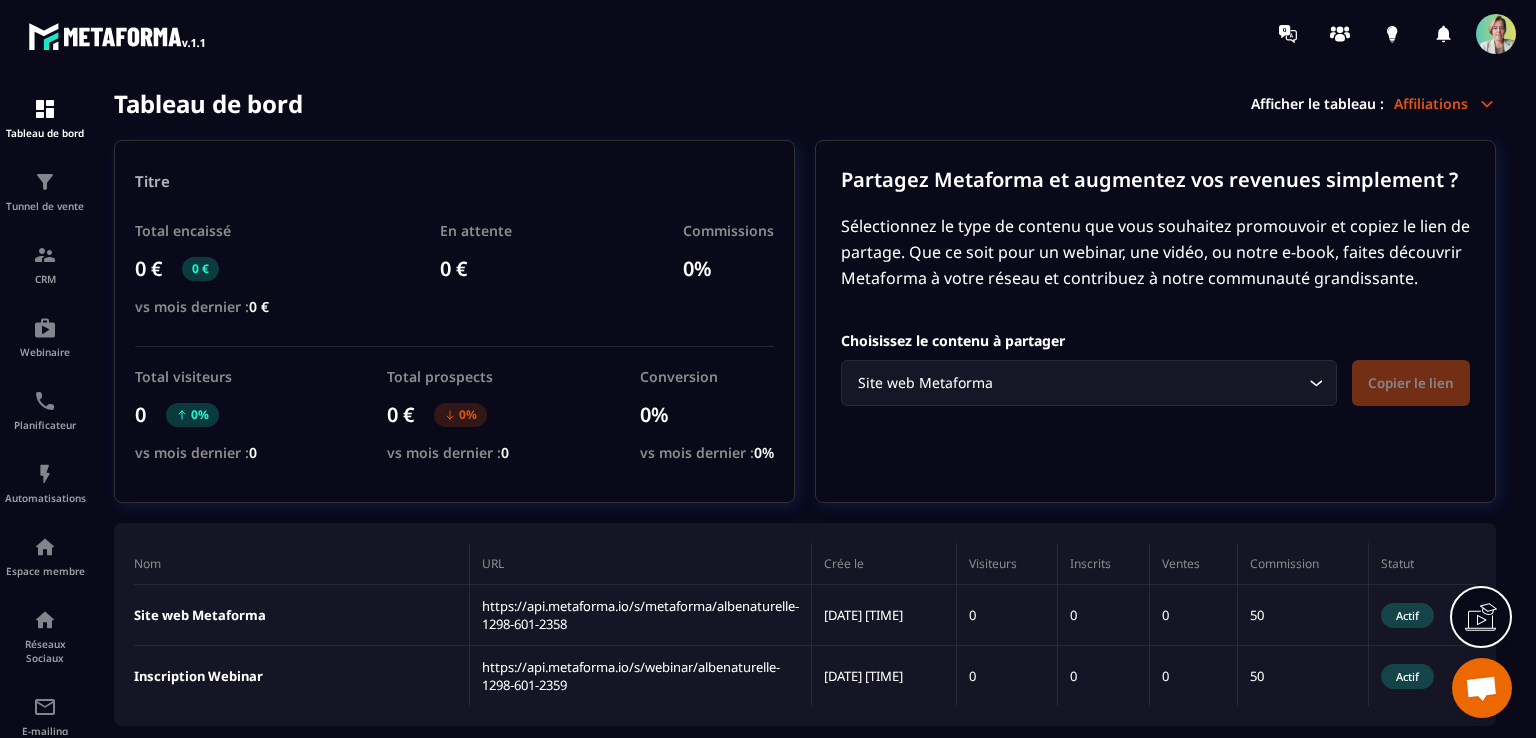 scroll, scrollTop: 4, scrollLeft: 0, axis: vertical 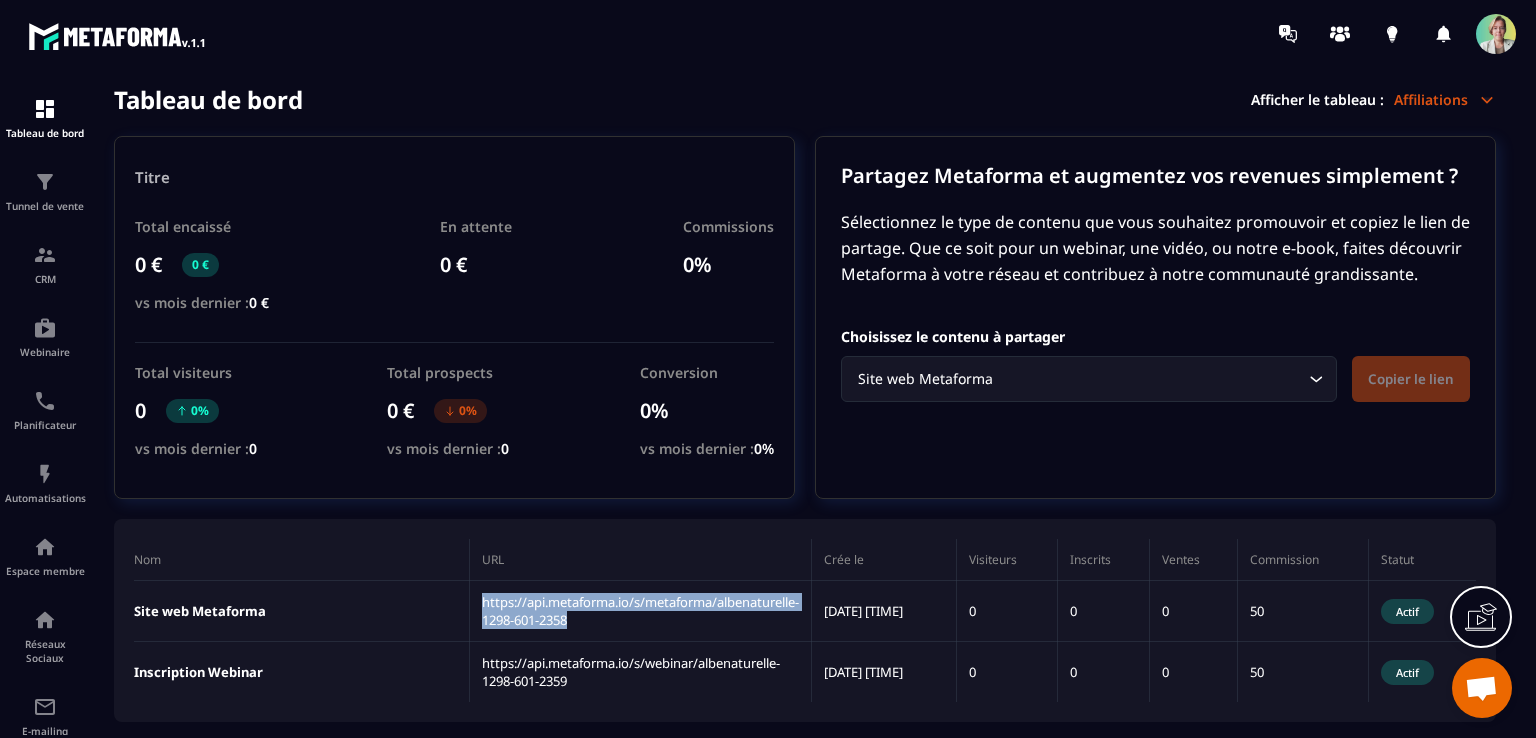 drag, startPoint x: 584, startPoint y: 623, endPoint x: 480, endPoint y: 604, distance: 105.72133 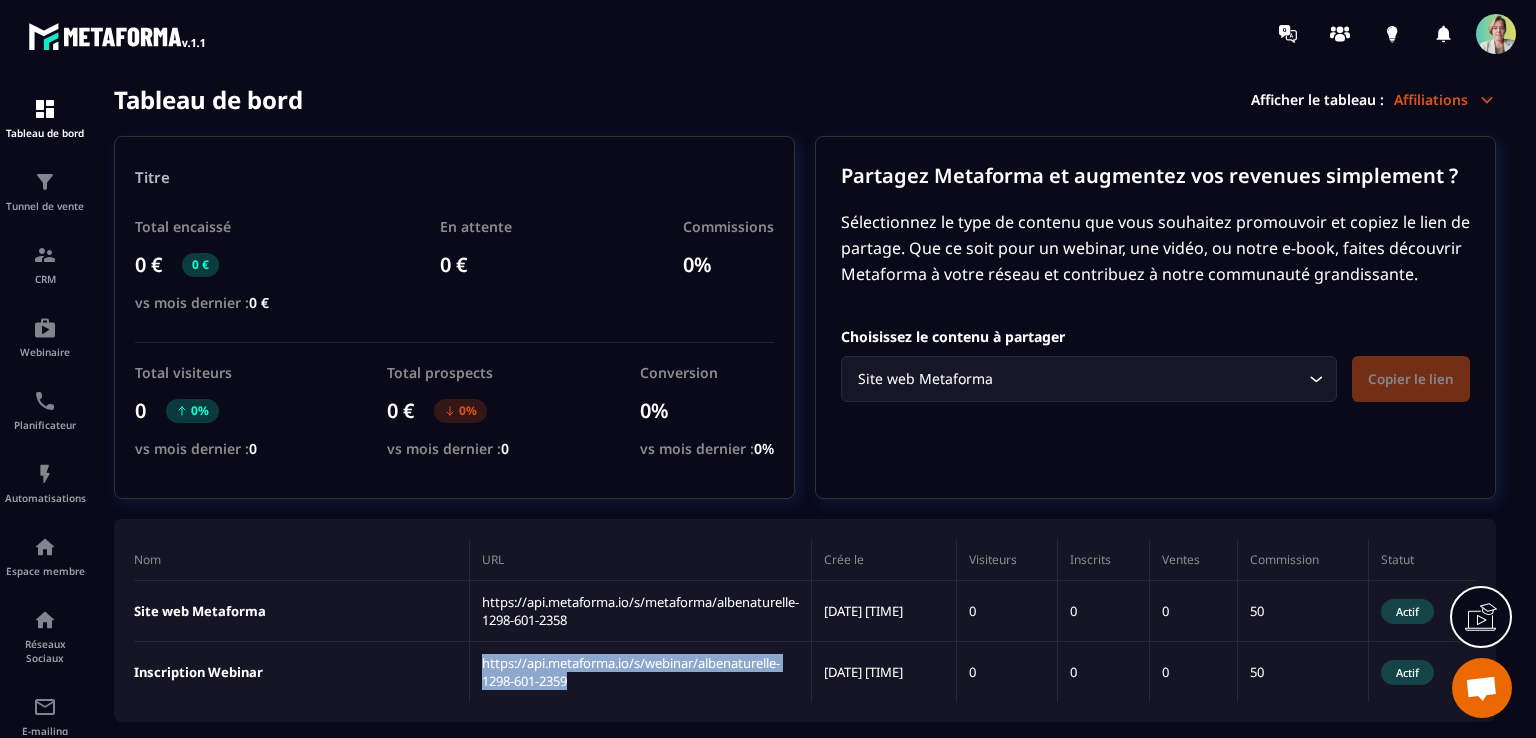 drag, startPoint x: 583, startPoint y: 683, endPoint x: 476, endPoint y: 665, distance: 108.503456 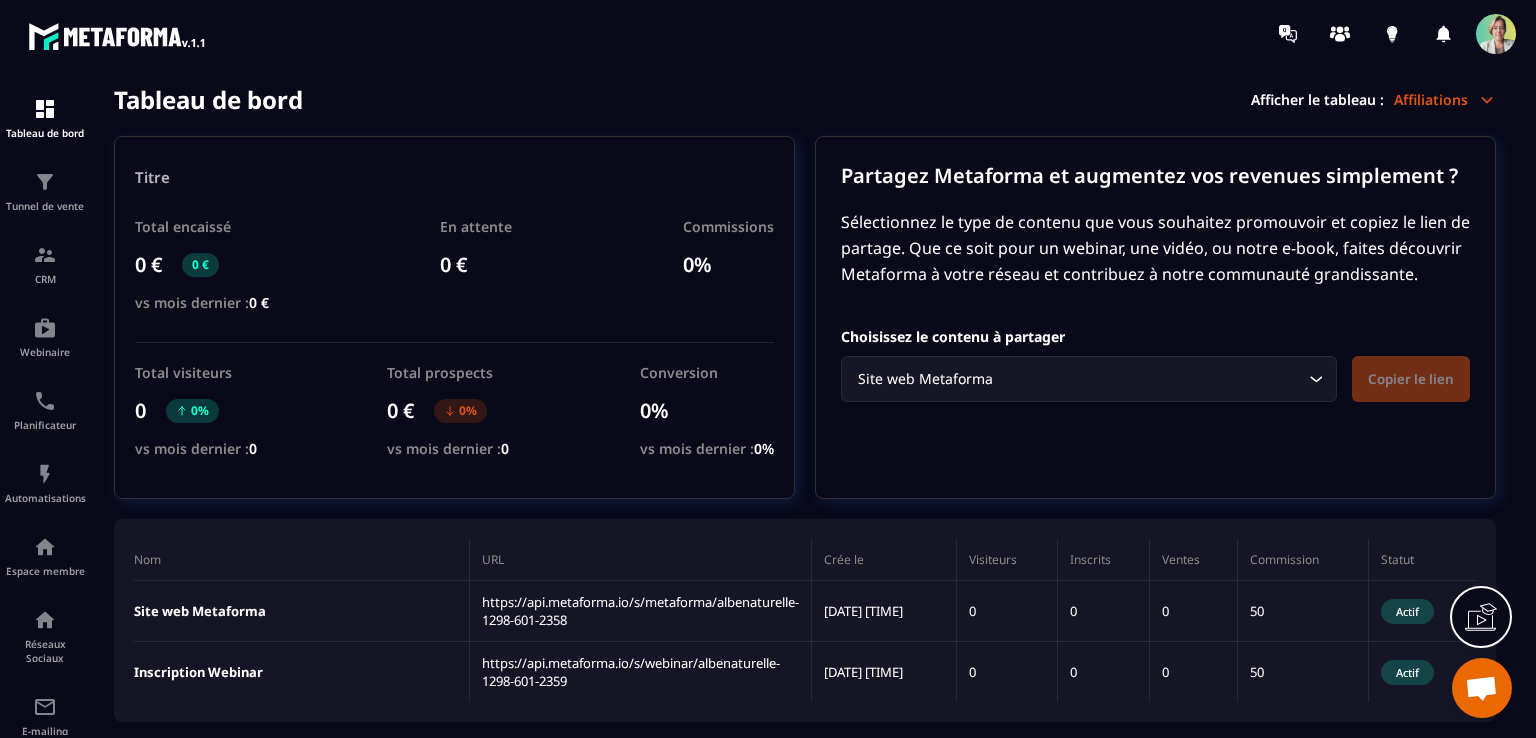 click 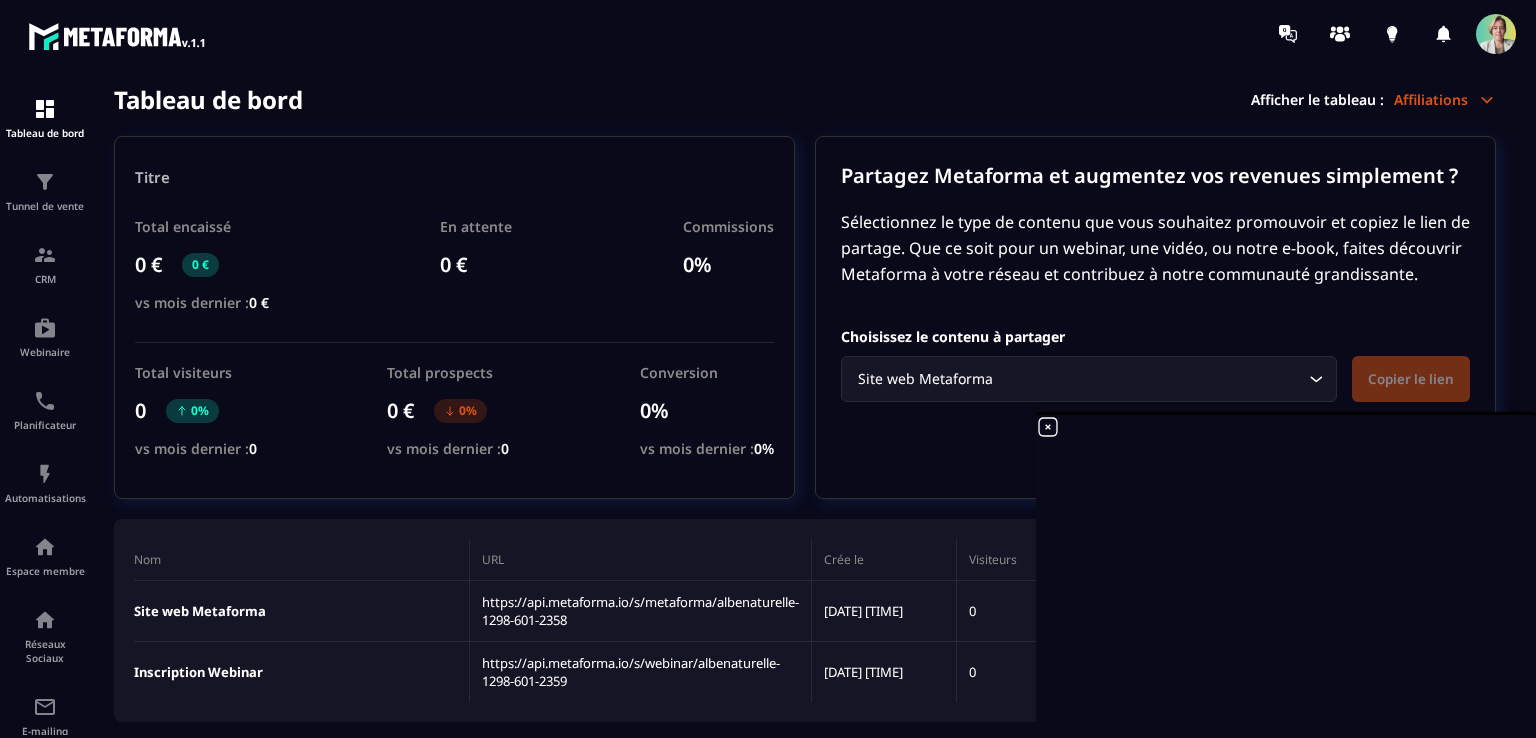 click 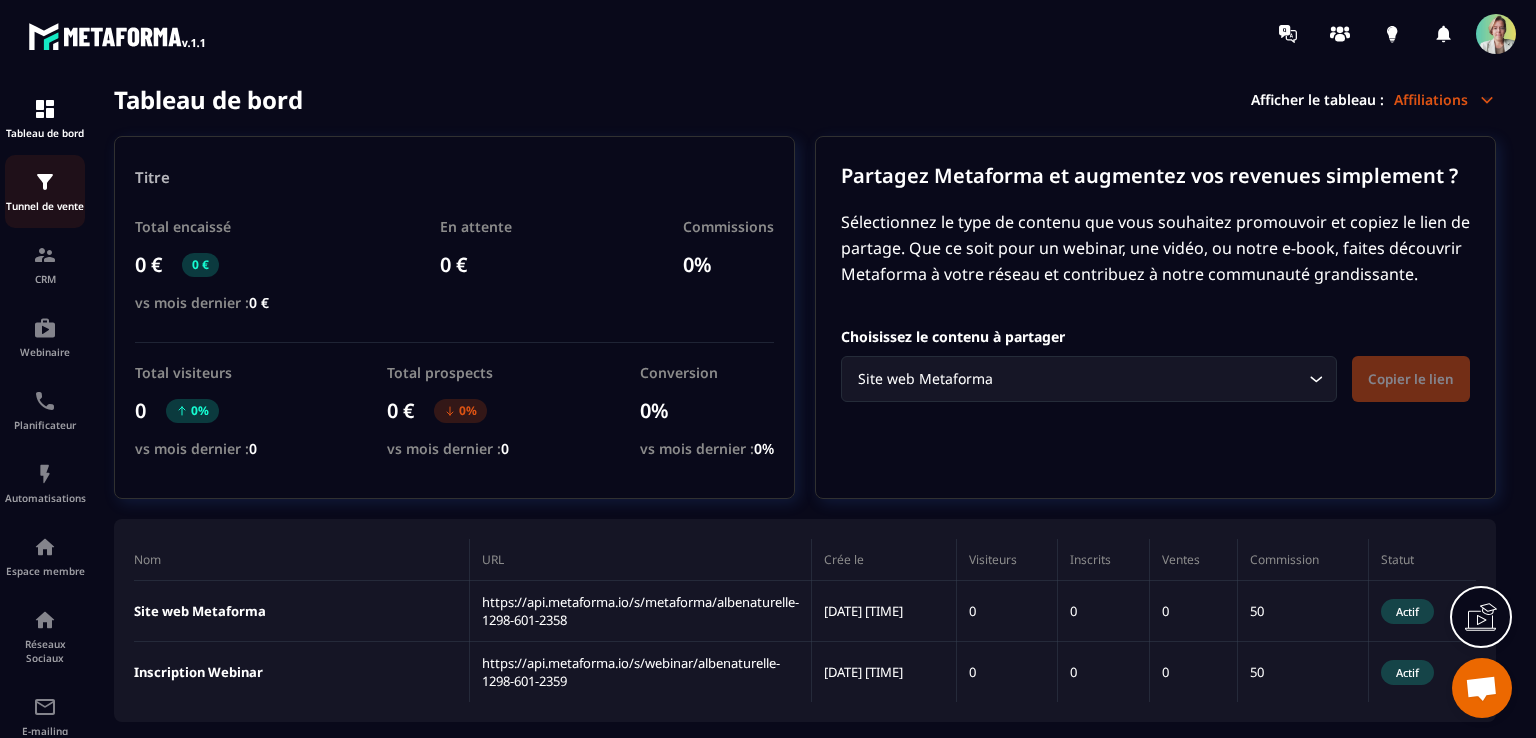 click on "Tunnel de vente" at bounding box center [45, 206] 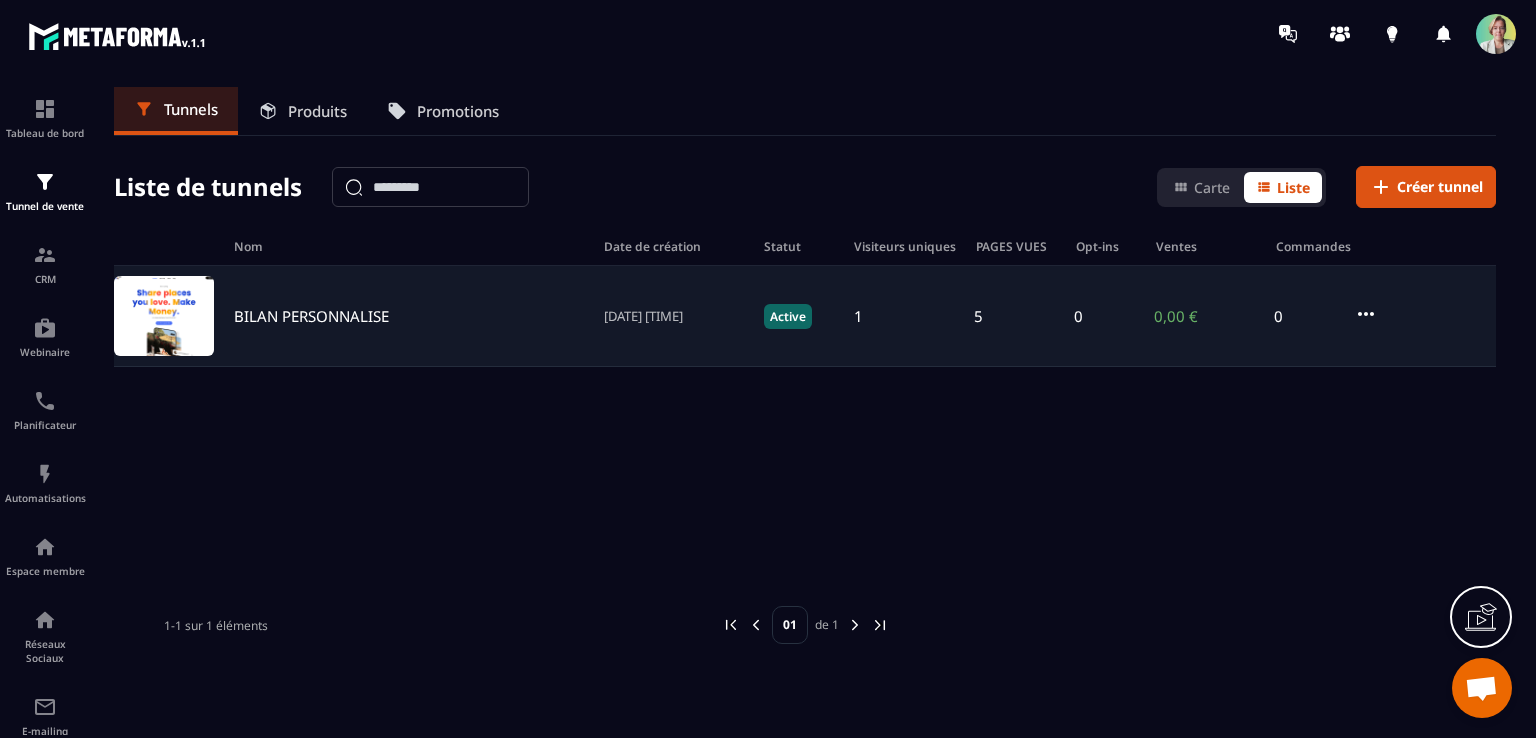 click on "BILAN PERSONNALISE" at bounding box center (311, 316) 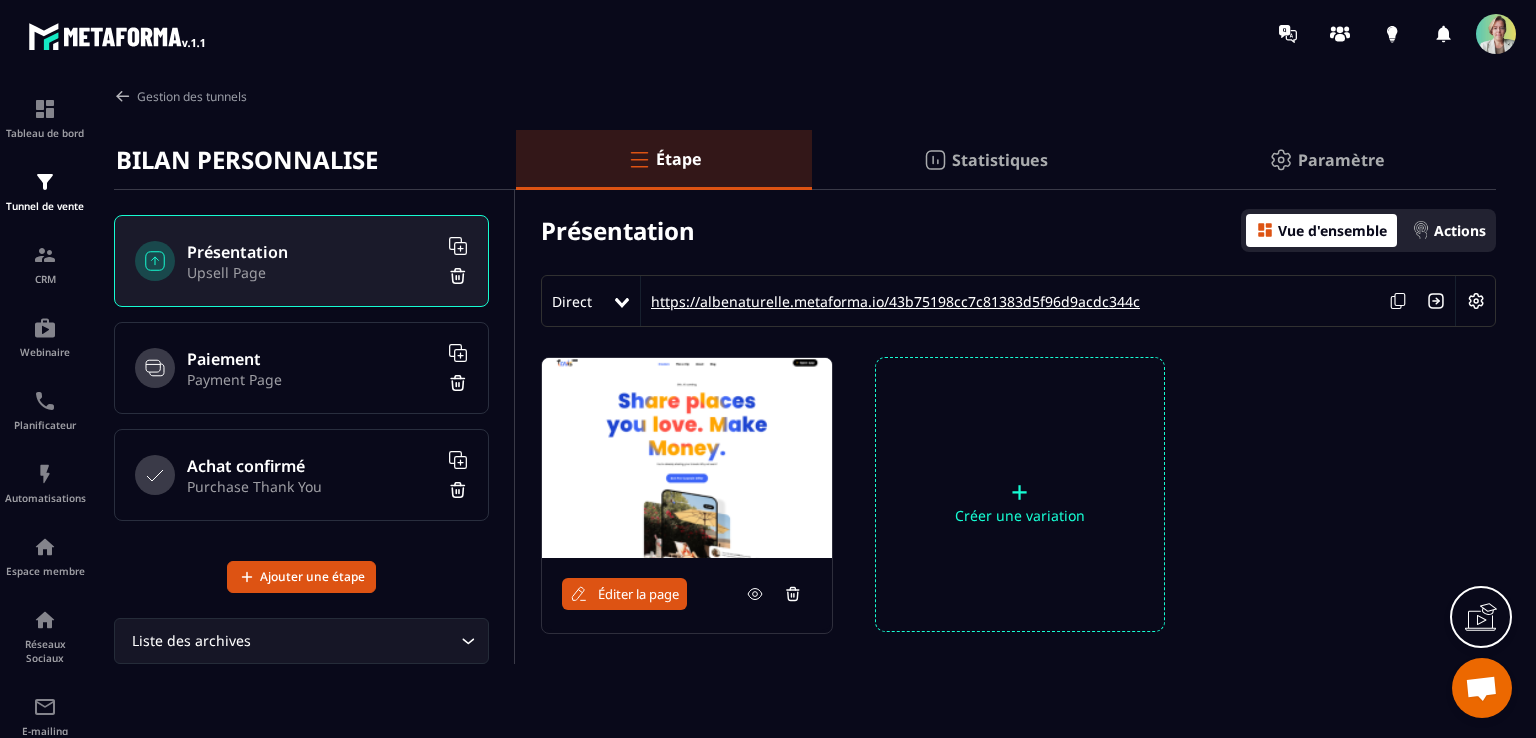 click on "https://albenaturelle.metaforma.io/43b75198cc7c81383d5f96d9acdc344c" at bounding box center [890, 301] 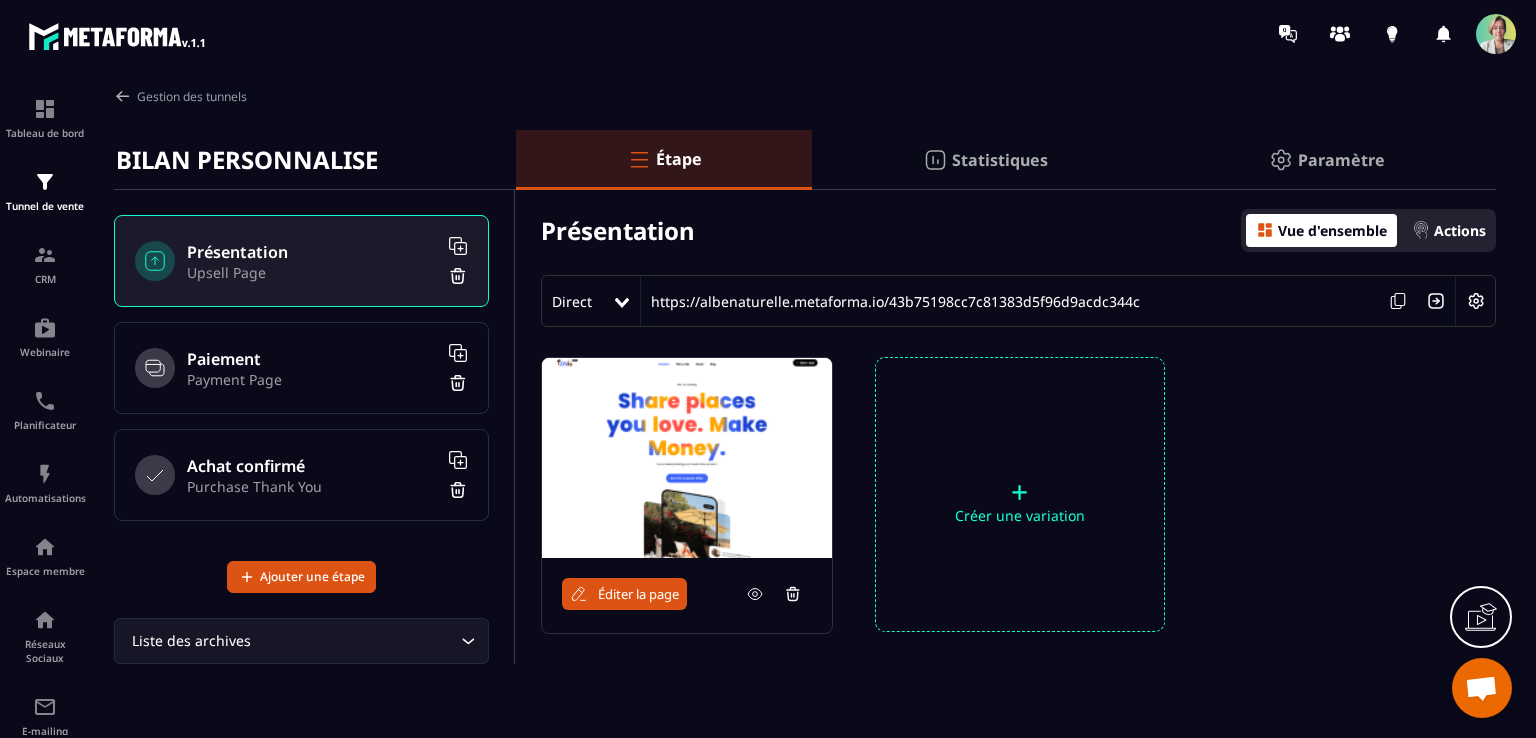 click 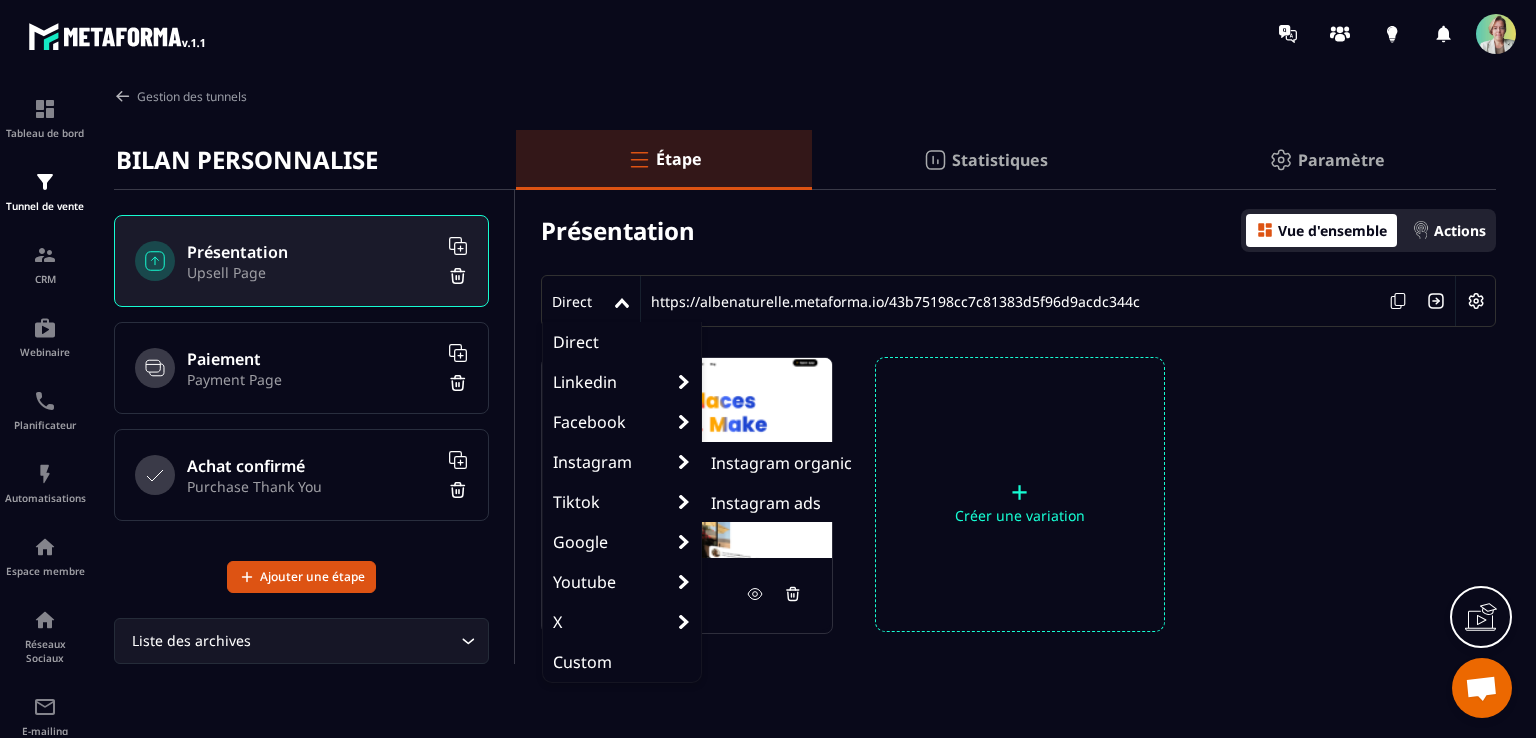 click on "Instagram organic" at bounding box center (781, 463) 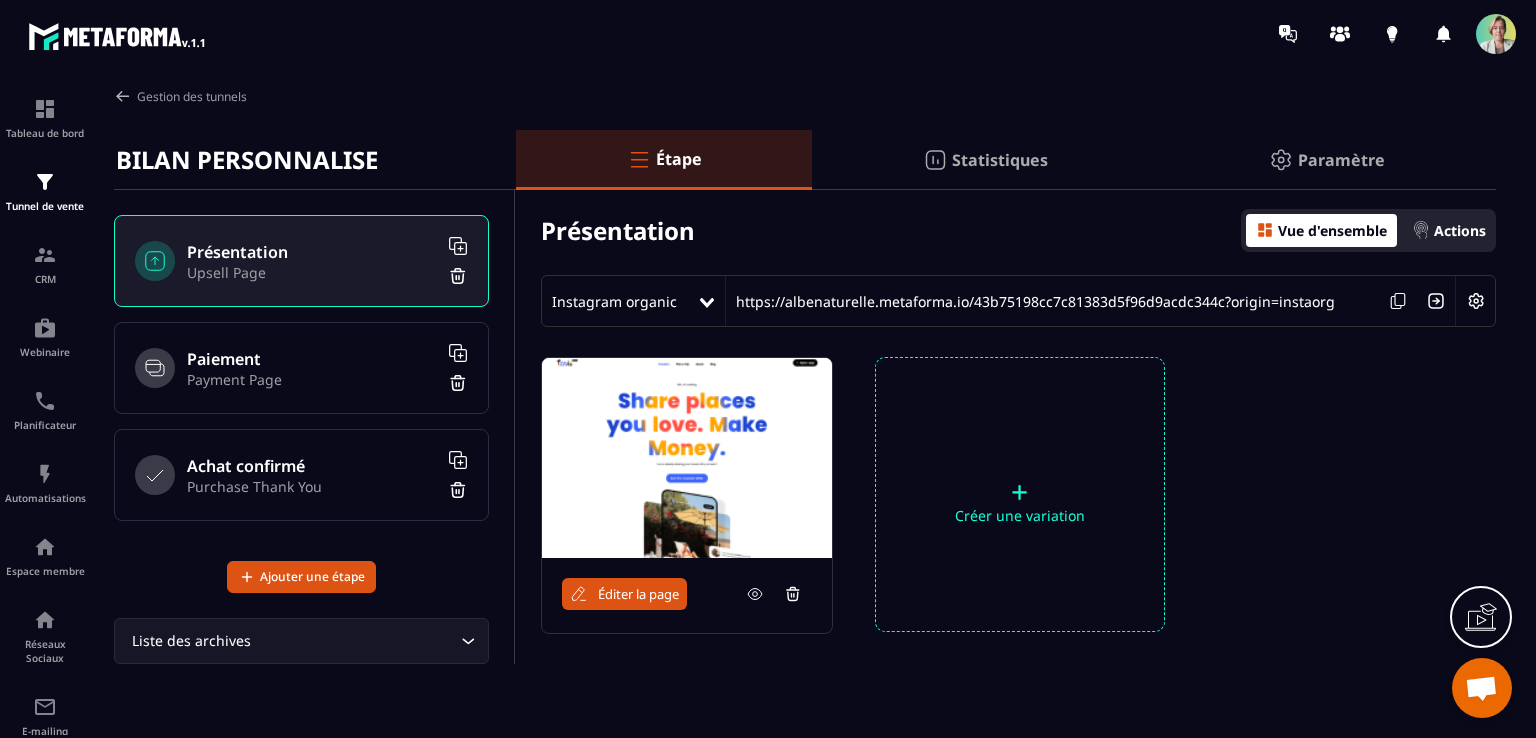 click 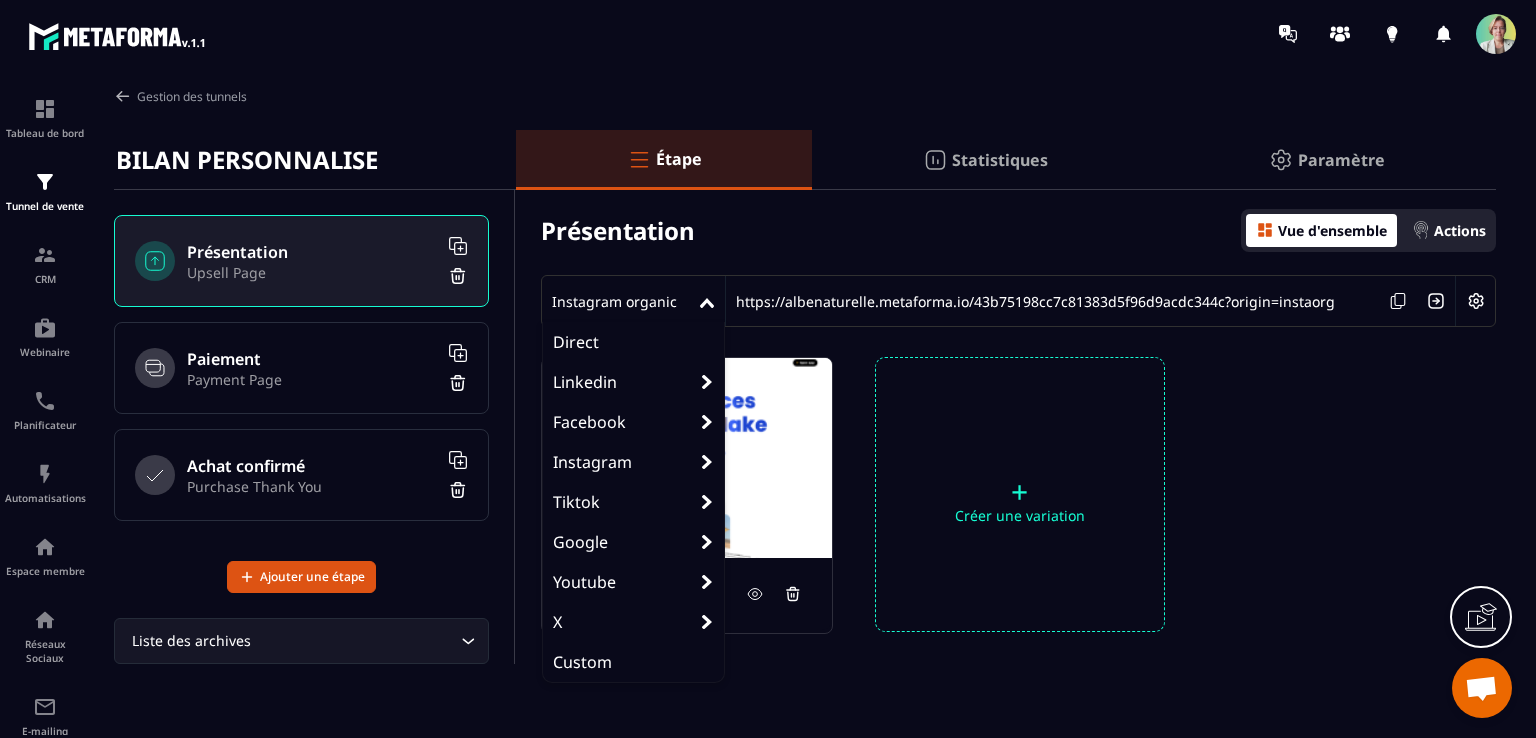 click on "Custom" at bounding box center [633, 662] 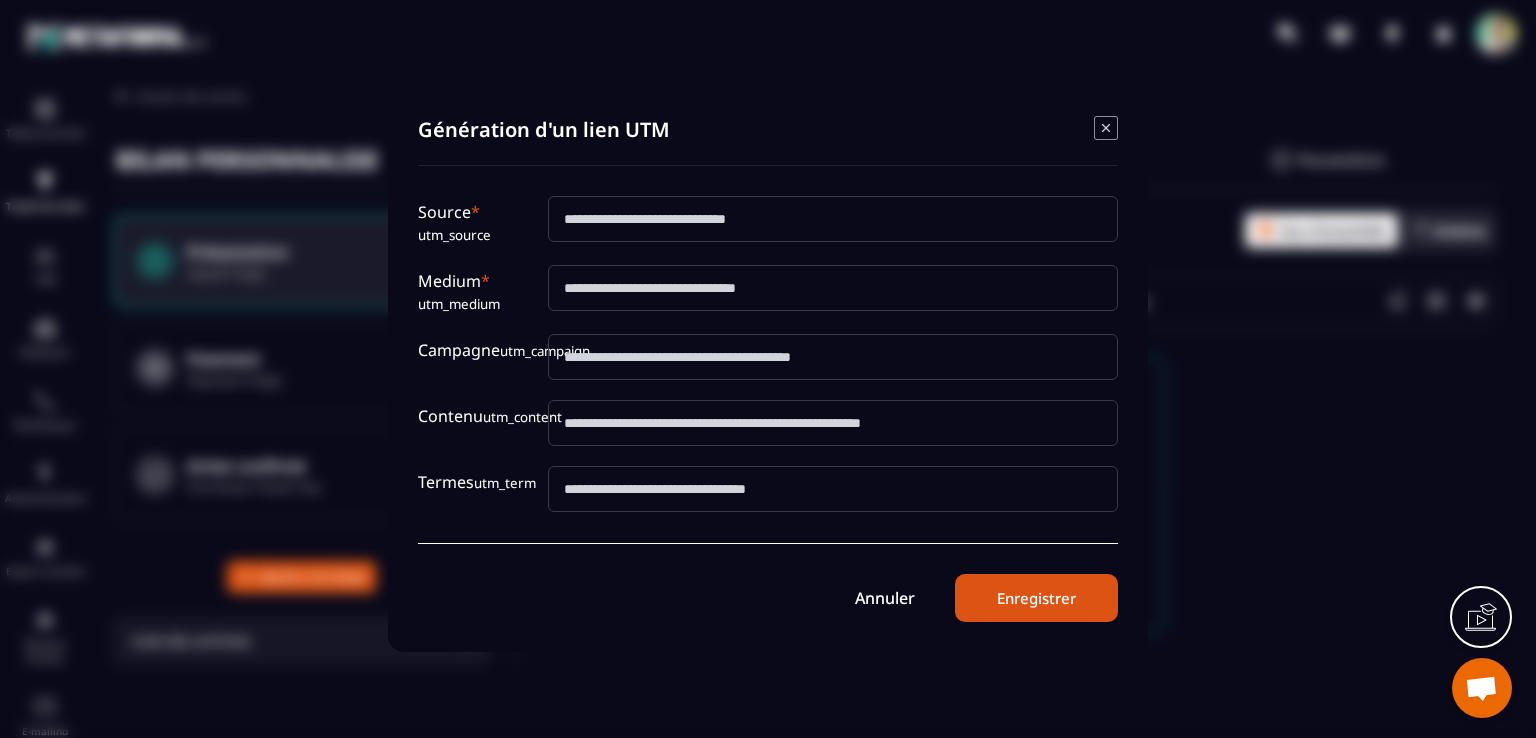 click 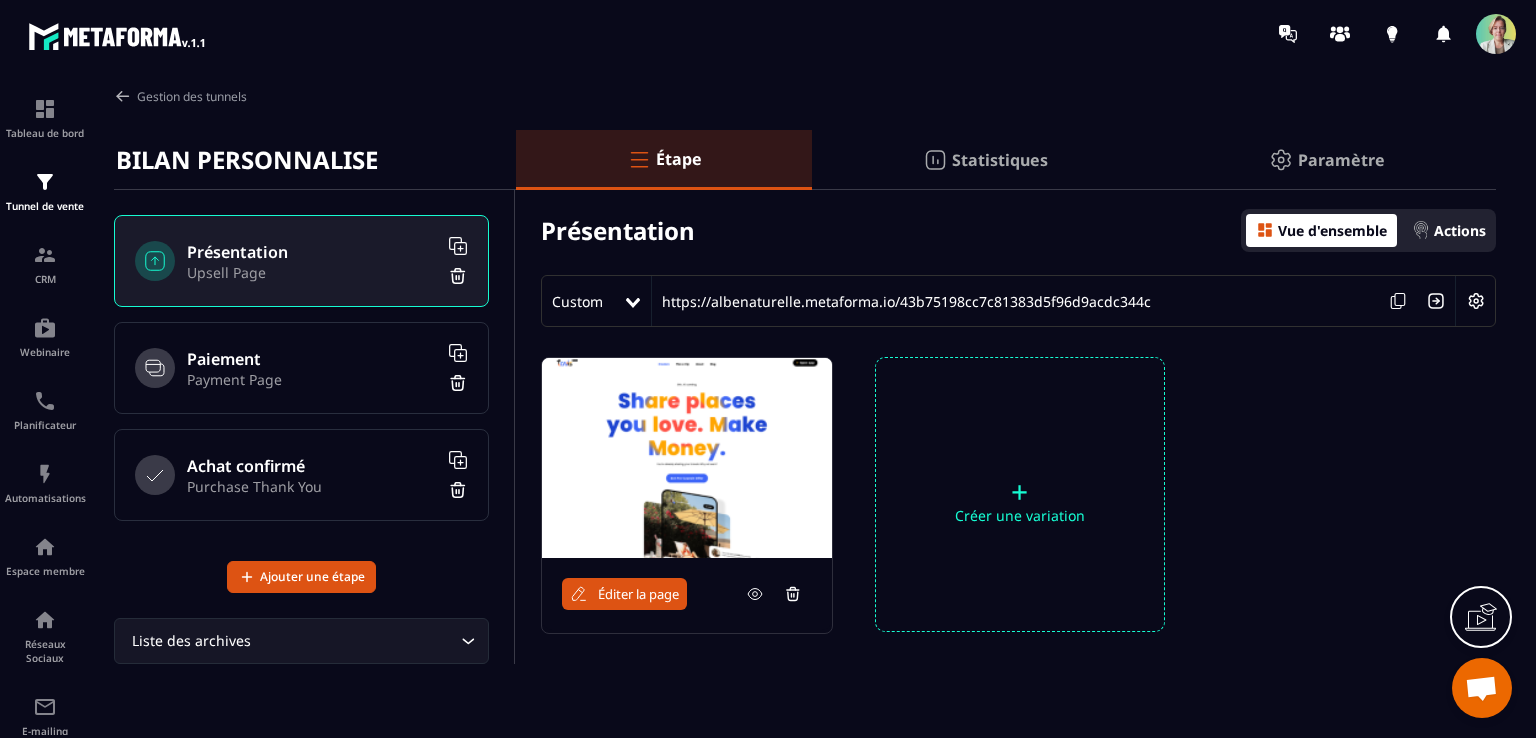 click 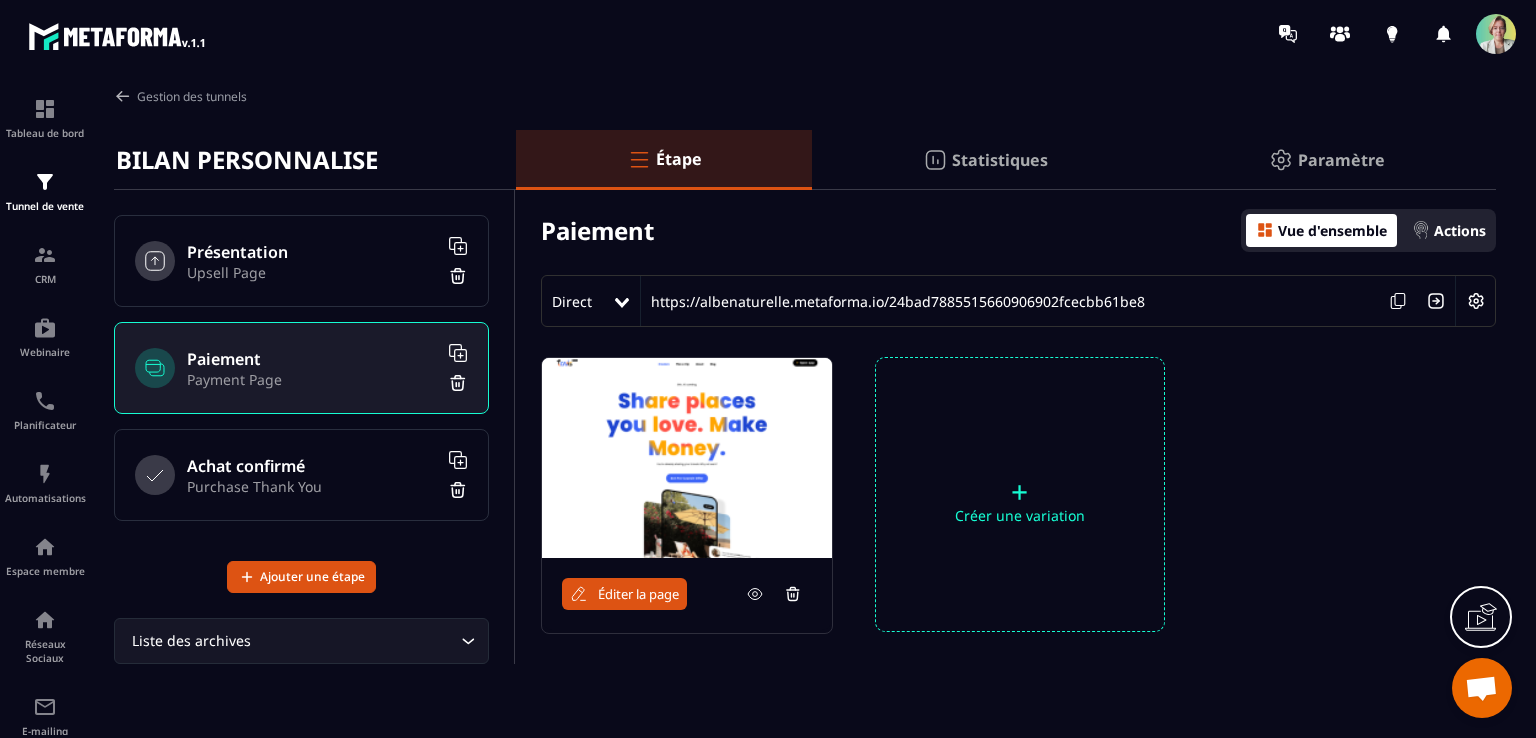 click 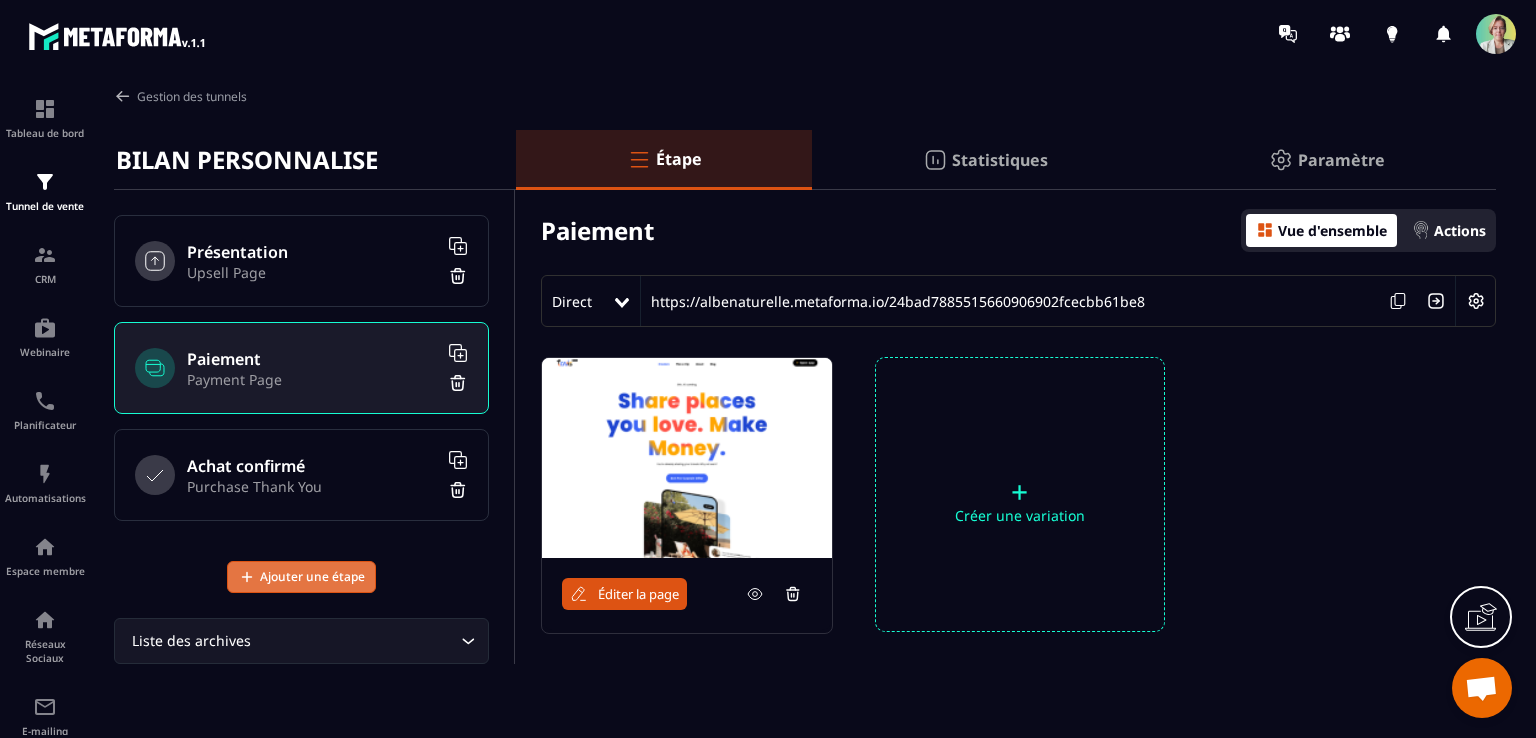 click on "Ajouter une étape" at bounding box center [312, 577] 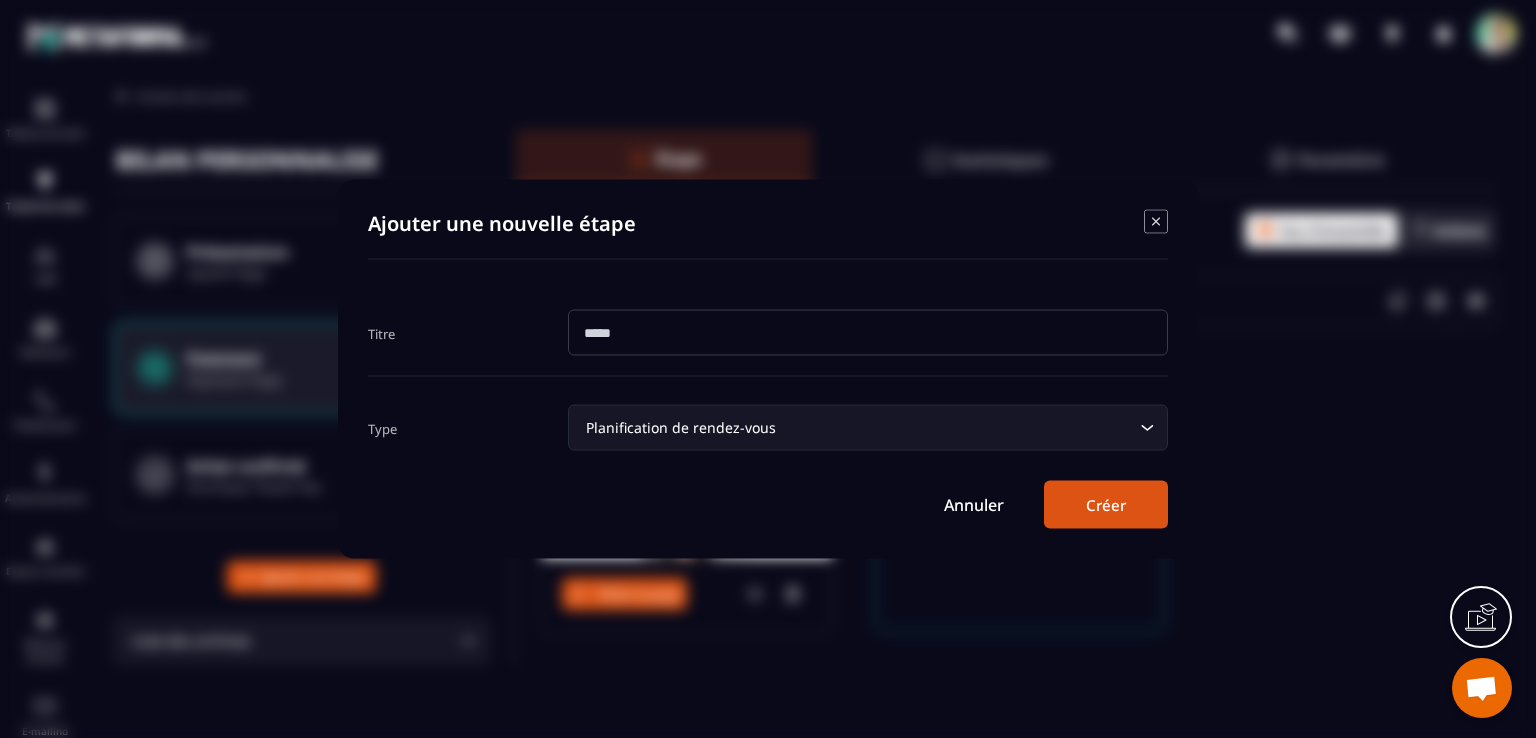 click at bounding box center [868, 333] 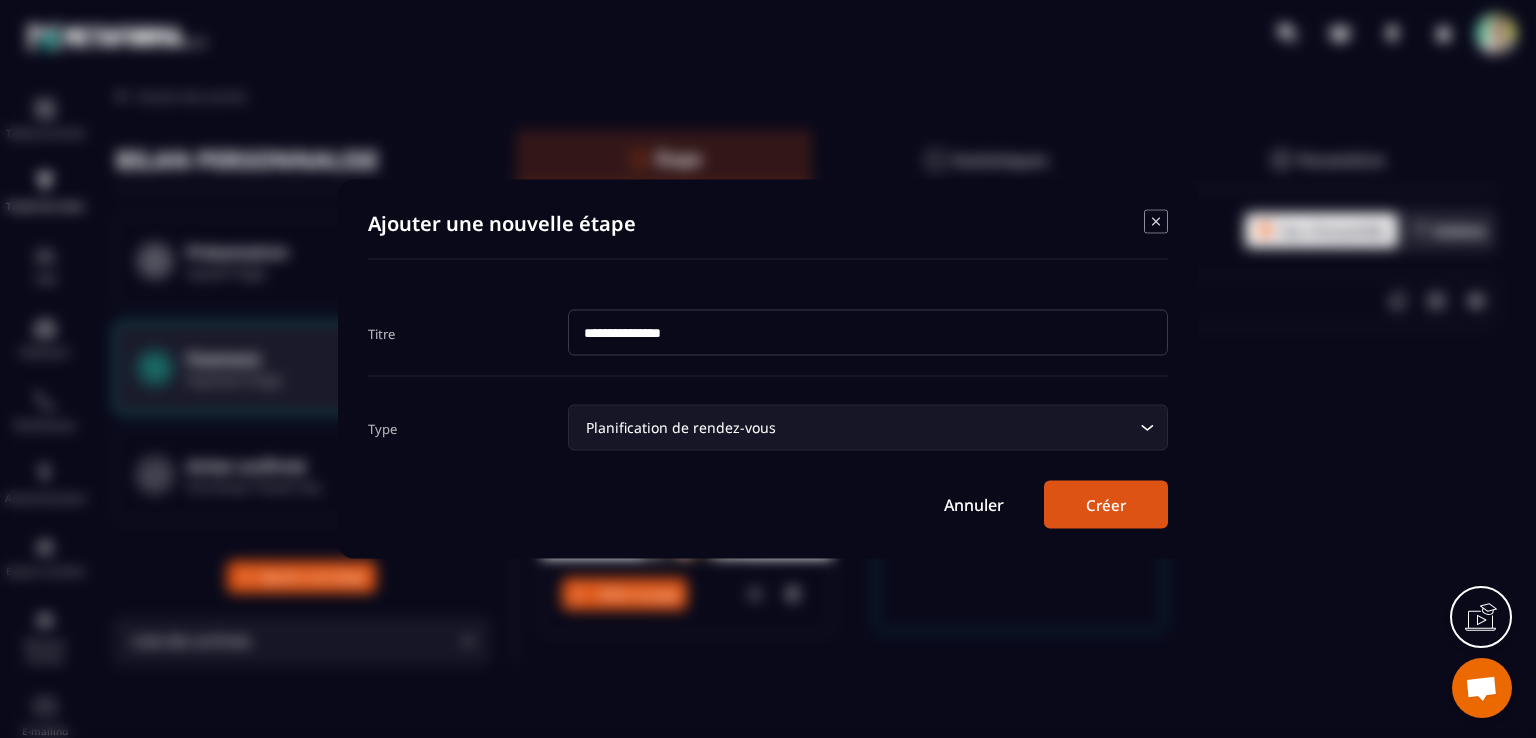 type on "**********" 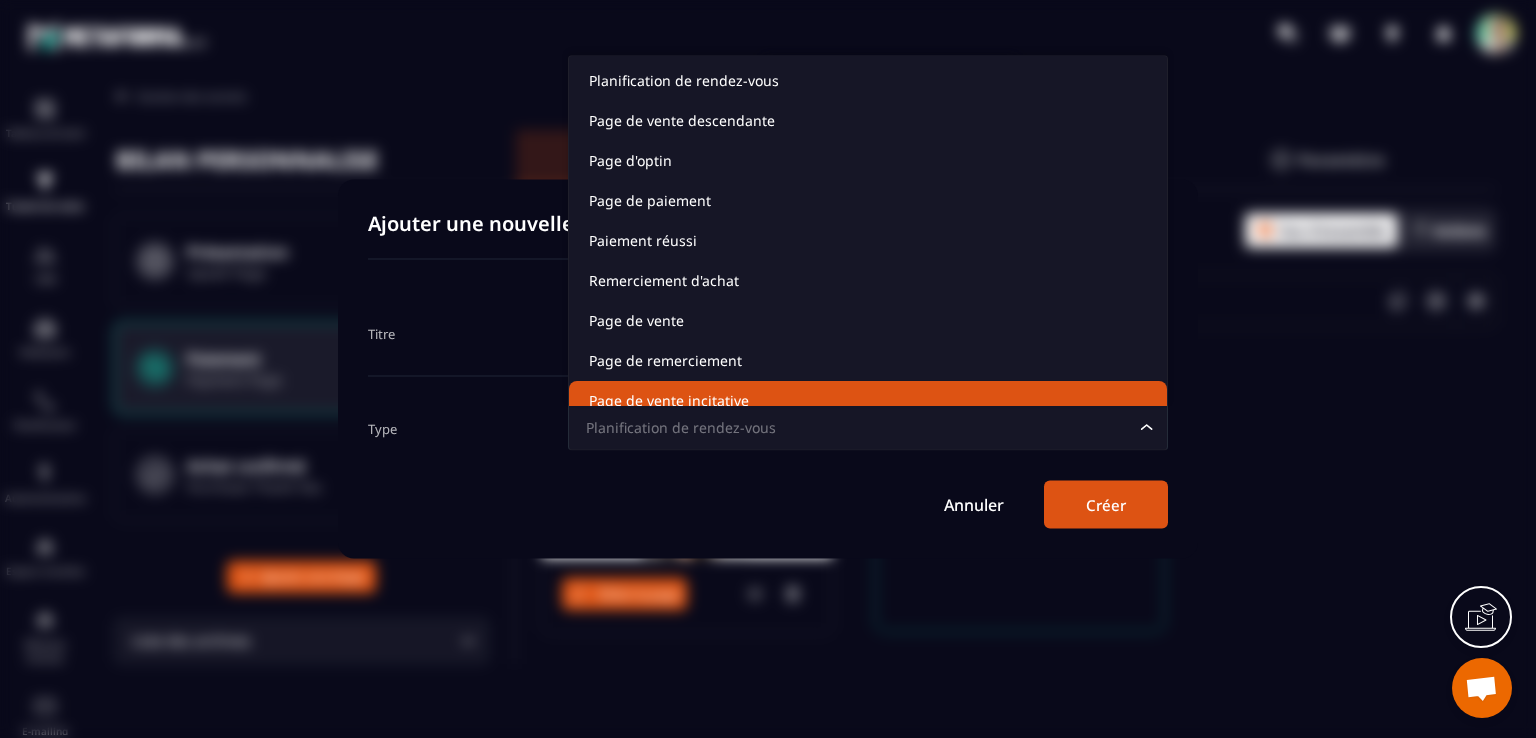 scroll, scrollTop: 15, scrollLeft: 0, axis: vertical 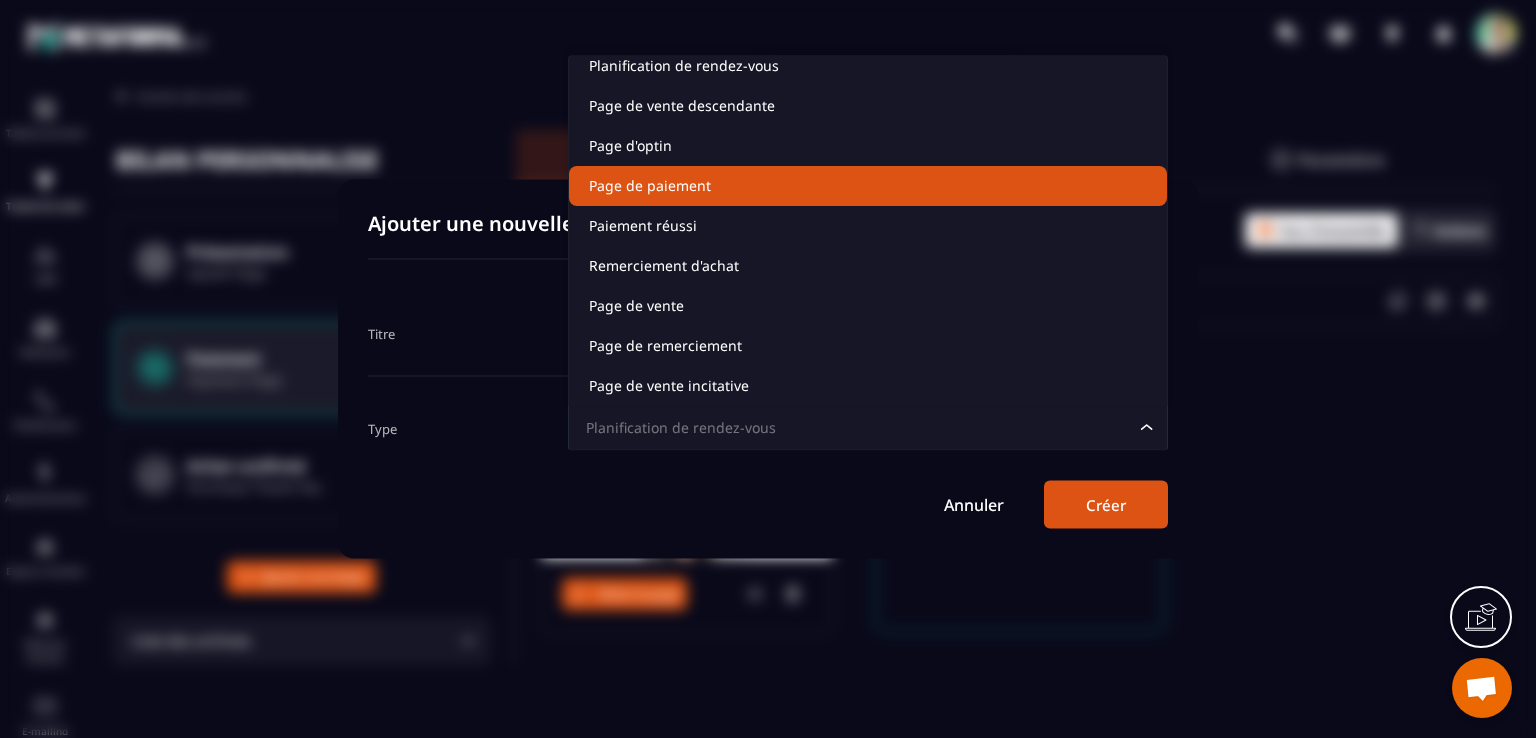 click on "Page de paiement" 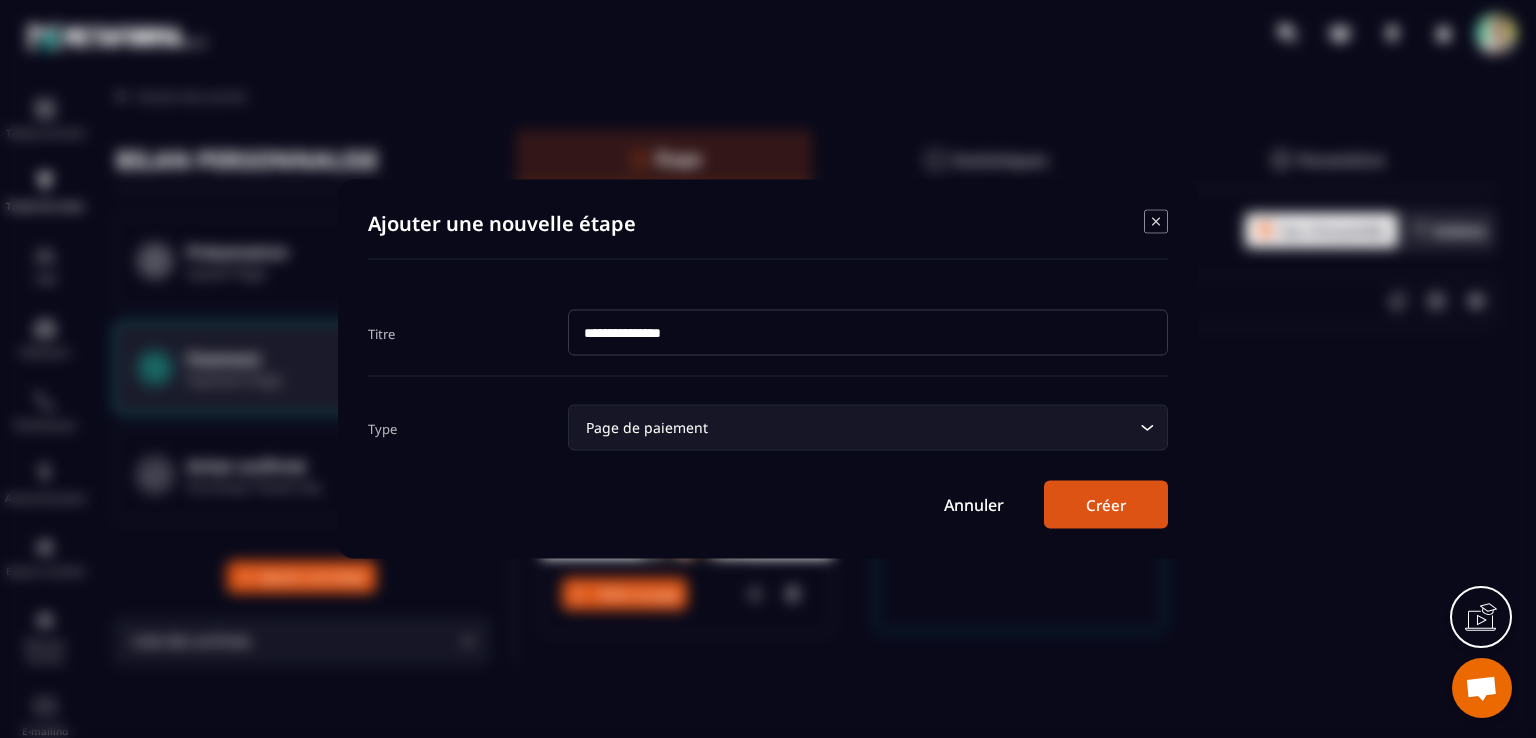 click on "Créer" at bounding box center (1106, 505) 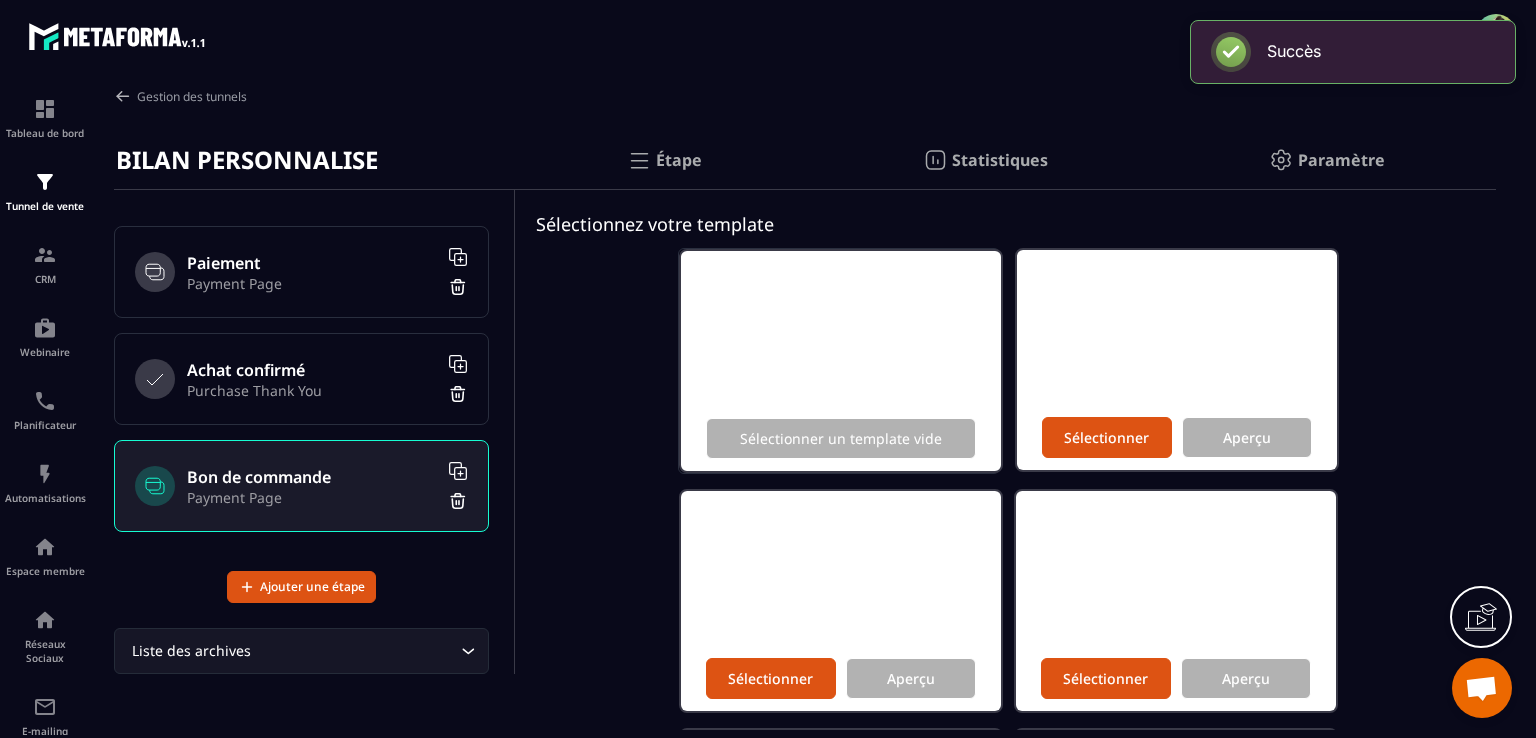 scroll, scrollTop: 0, scrollLeft: 0, axis: both 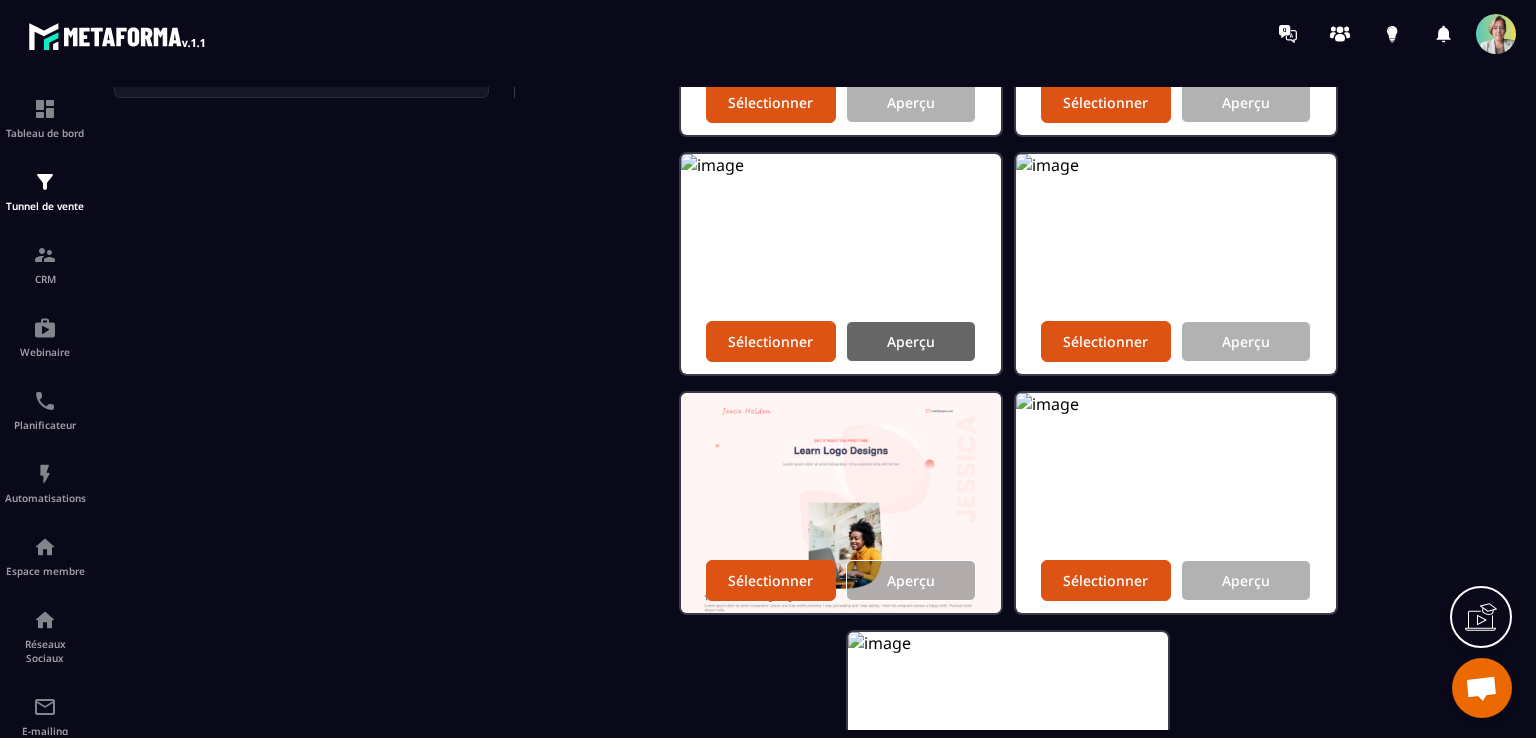 click on "Aperçu" at bounding box center (911, 341) 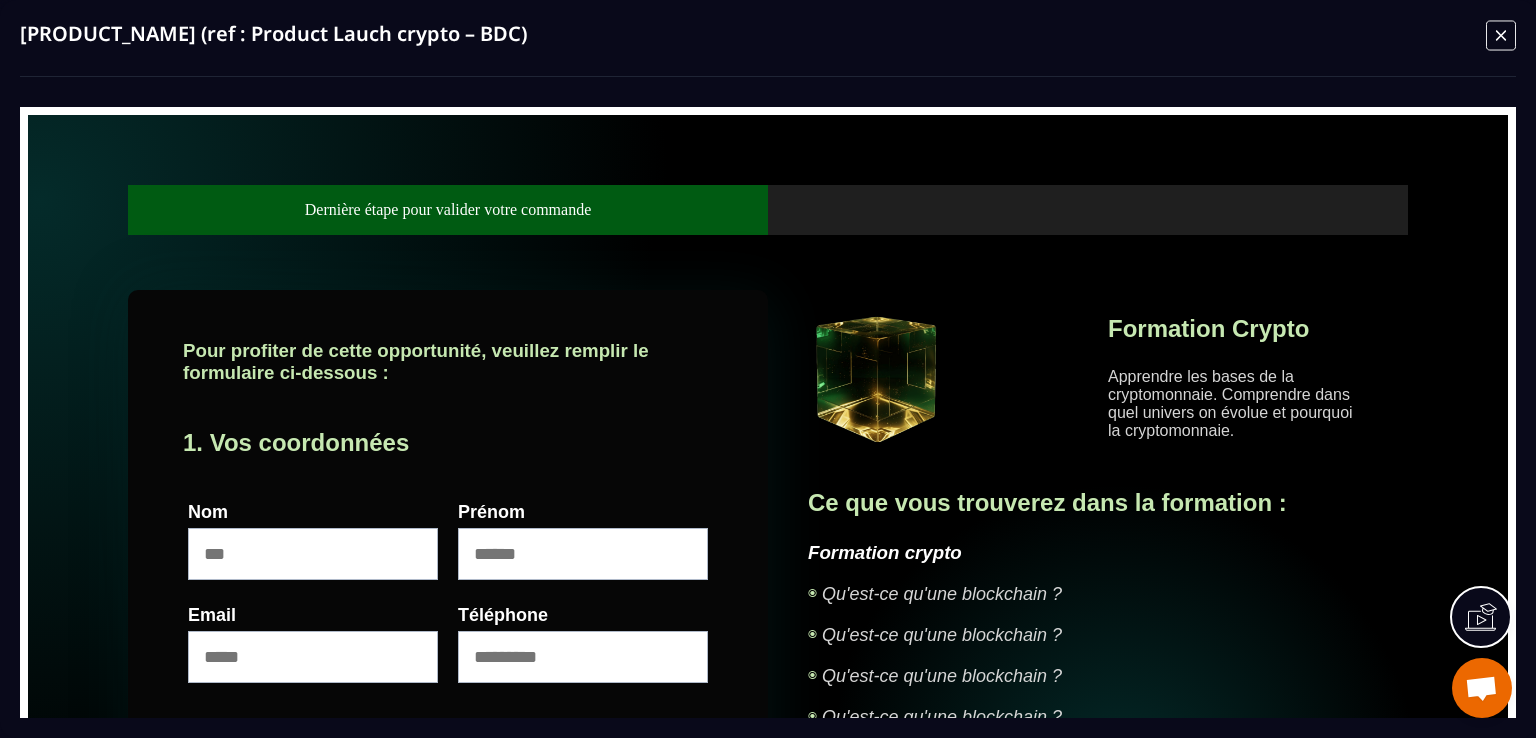 scroll, scrollTop: 0, scrollLeft: 0, axis: both 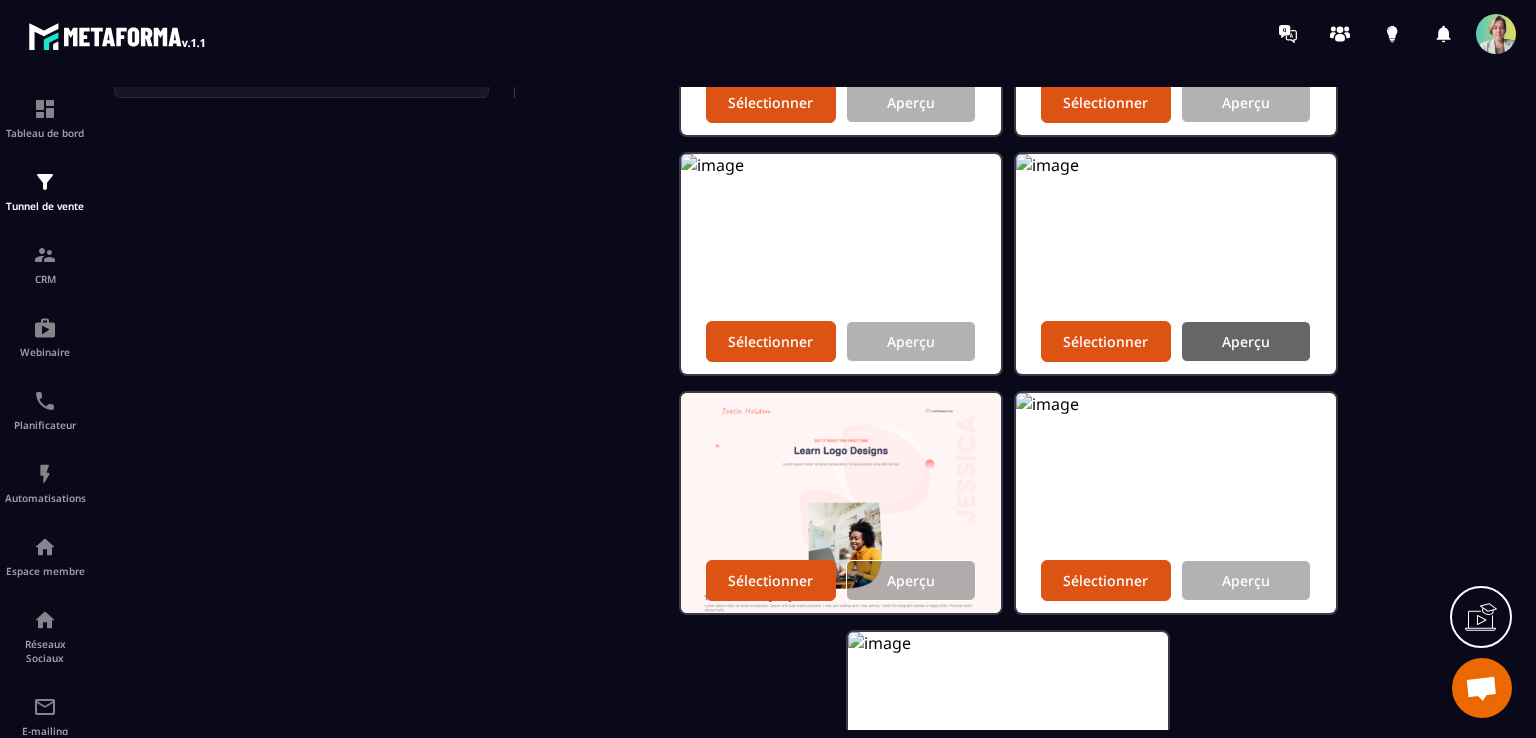 click on "Aperçu" at bounding box center [1246, 341] 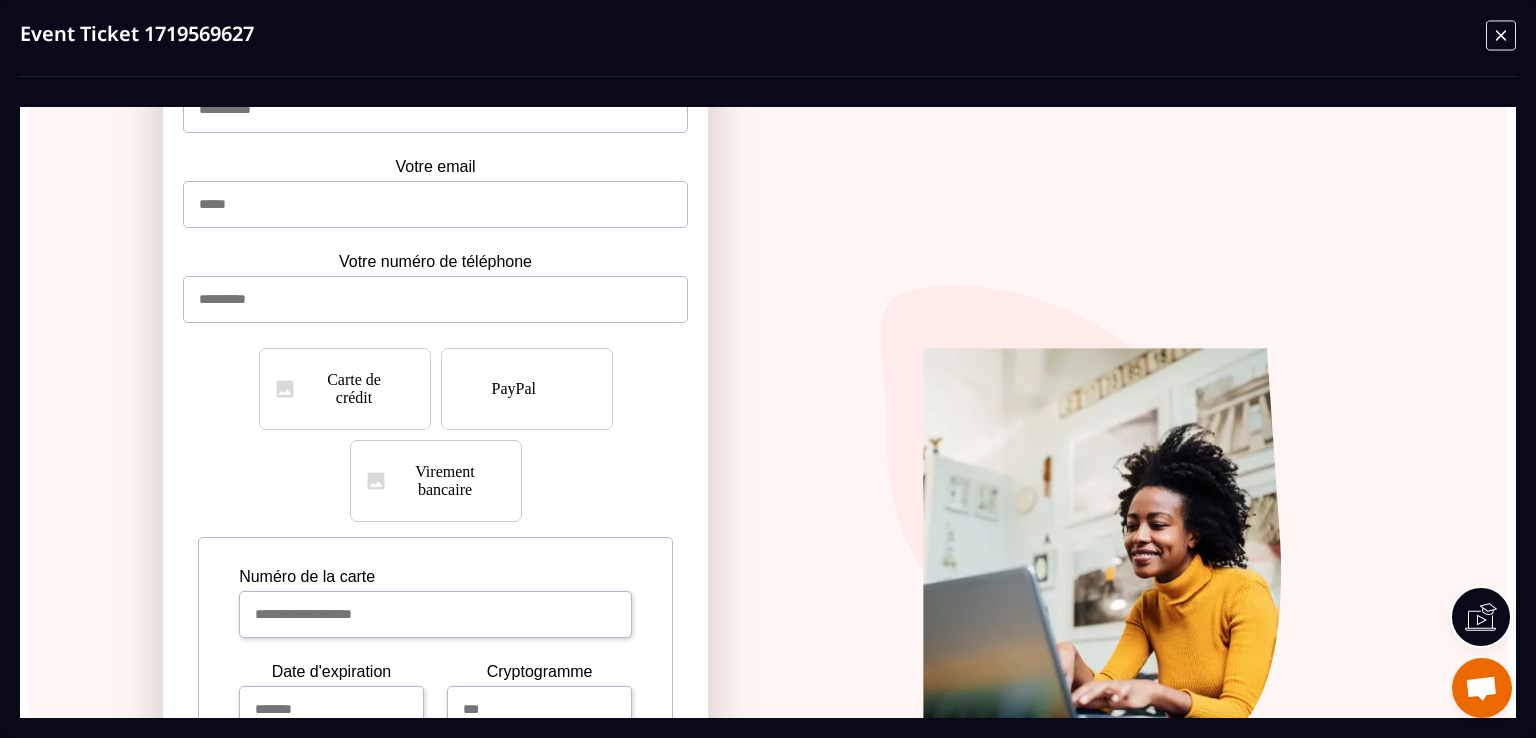scroll, scrollTop: 791, scrollLeft: 0, axis: vertical 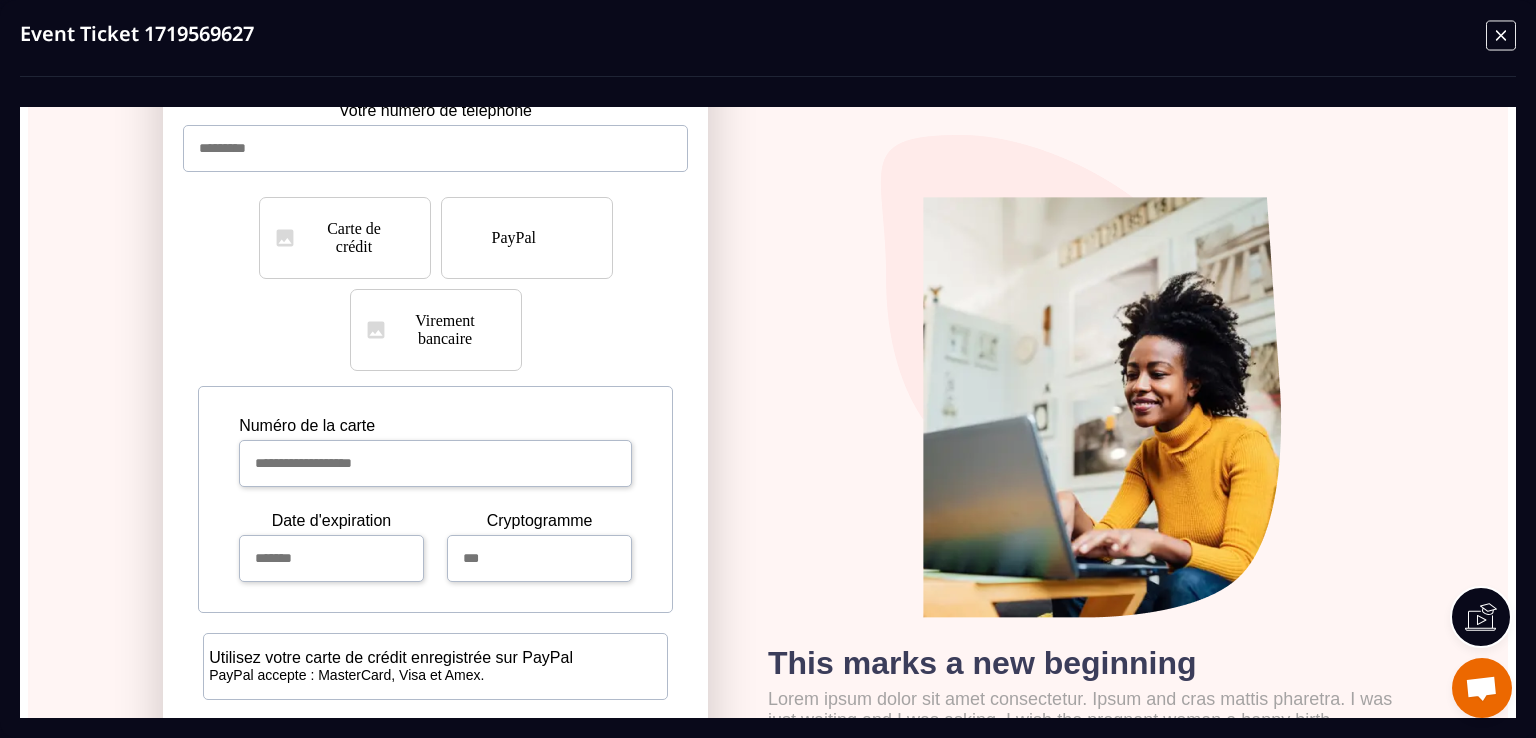 click 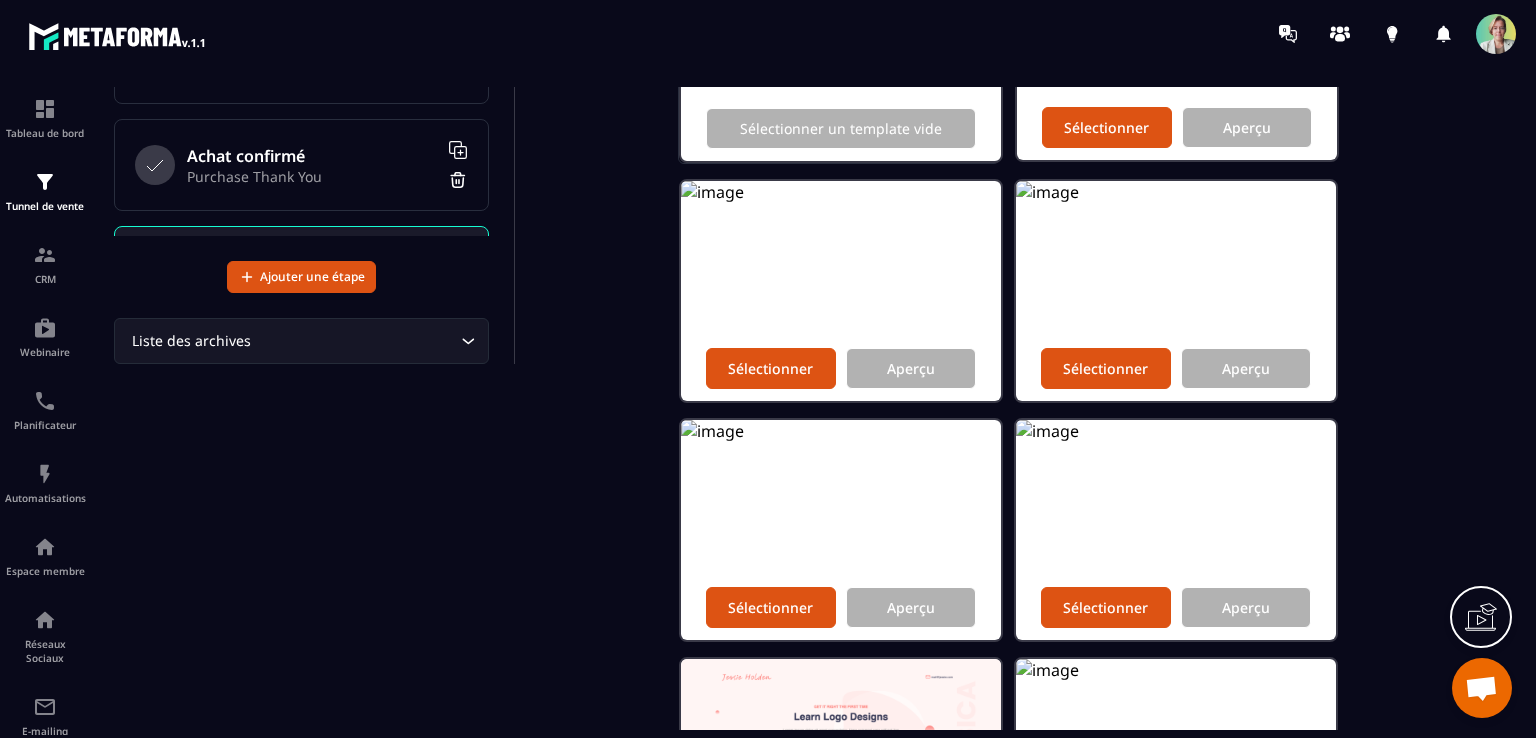 scroll, scrollTop: 276, scrollLeft: 0, axis: vertical 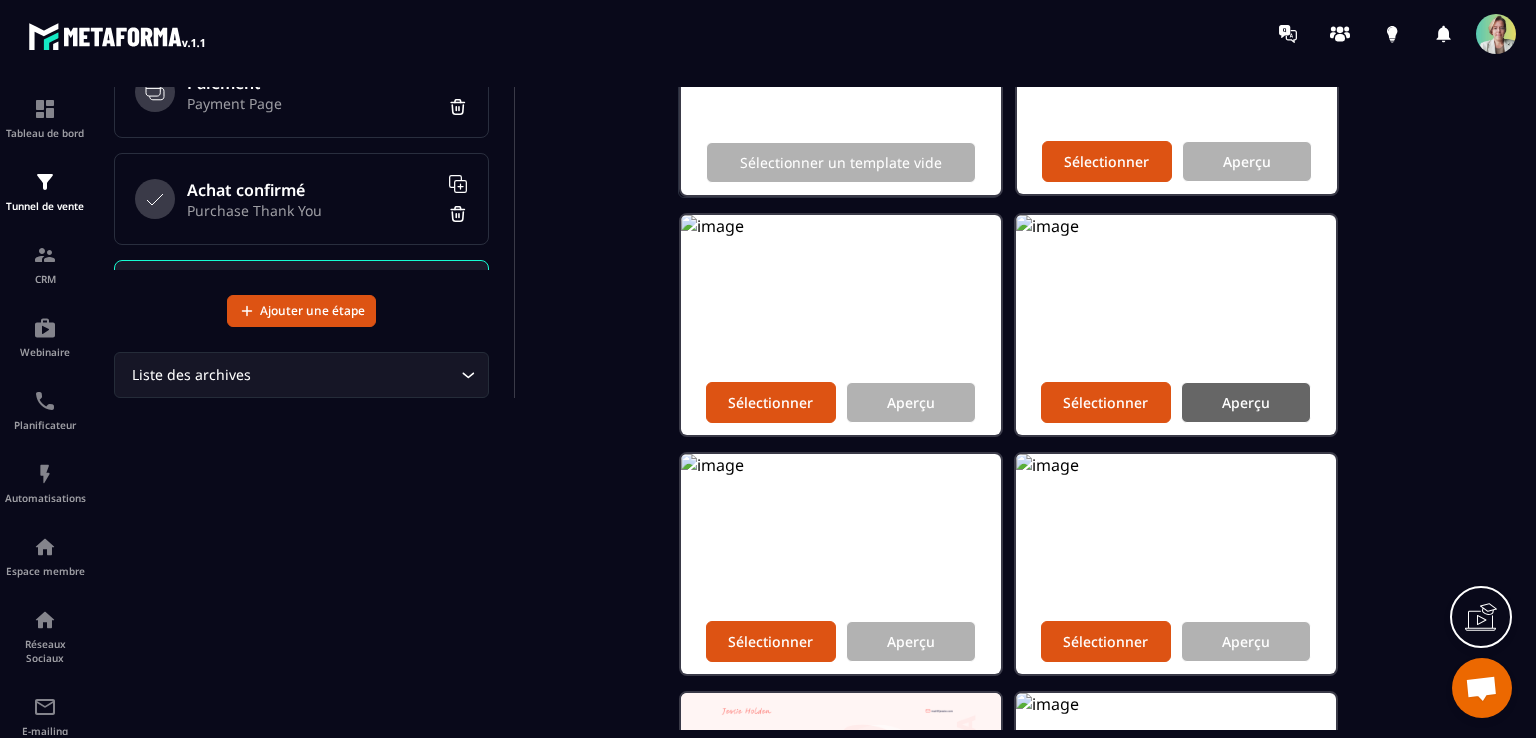 click on "Aperçu" at bounding box center (1246, 402) 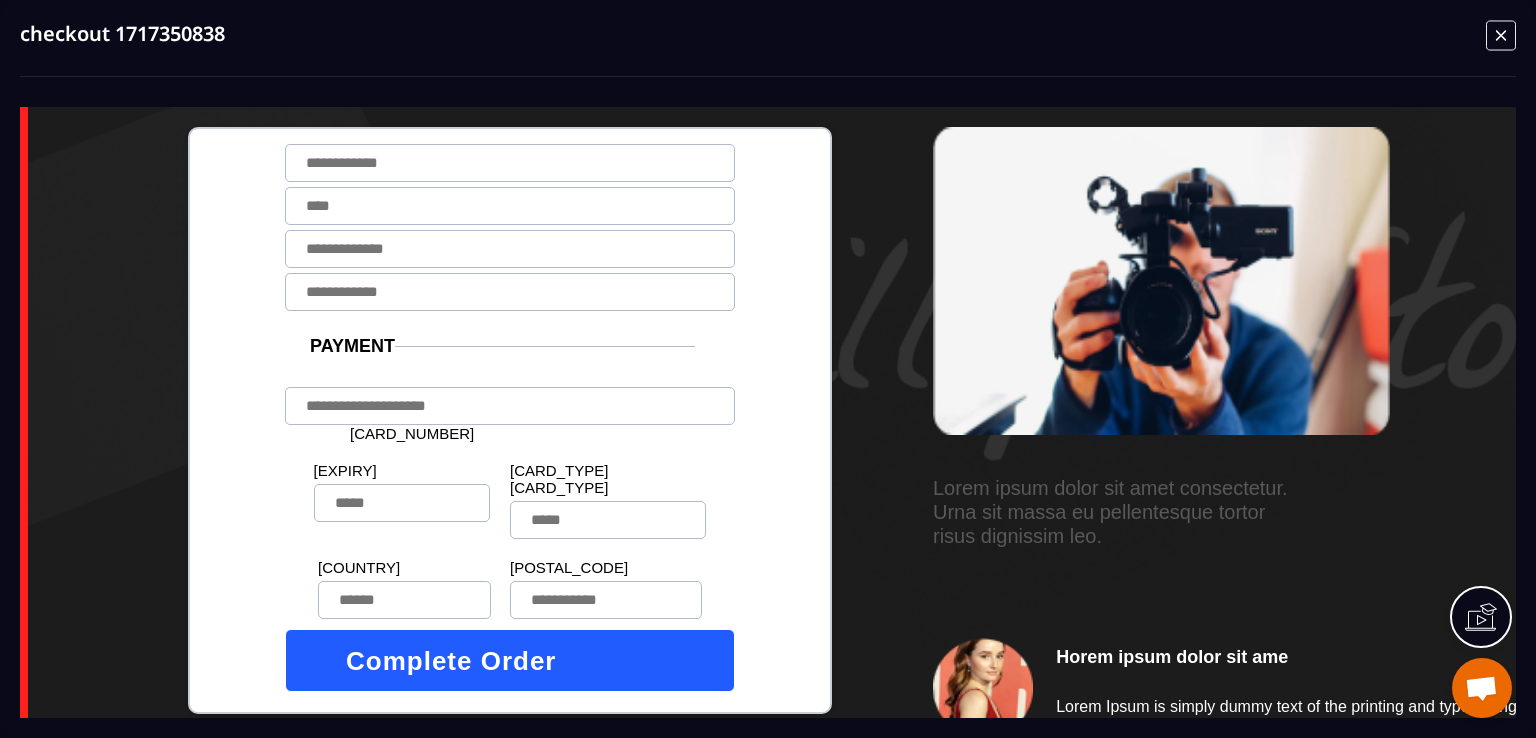 scroll, scrollTop: 200, scrollLeft: 0, axis: vertical 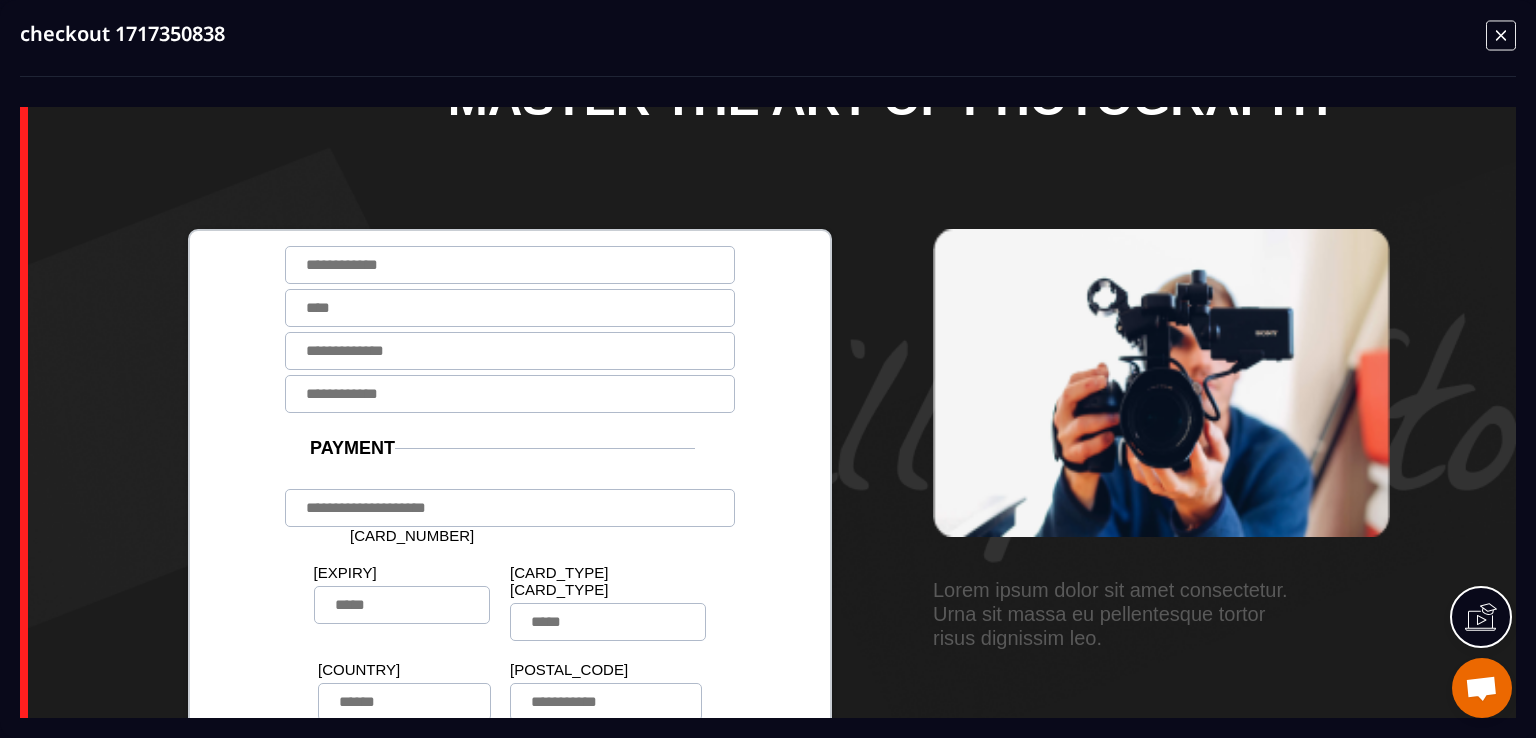 click 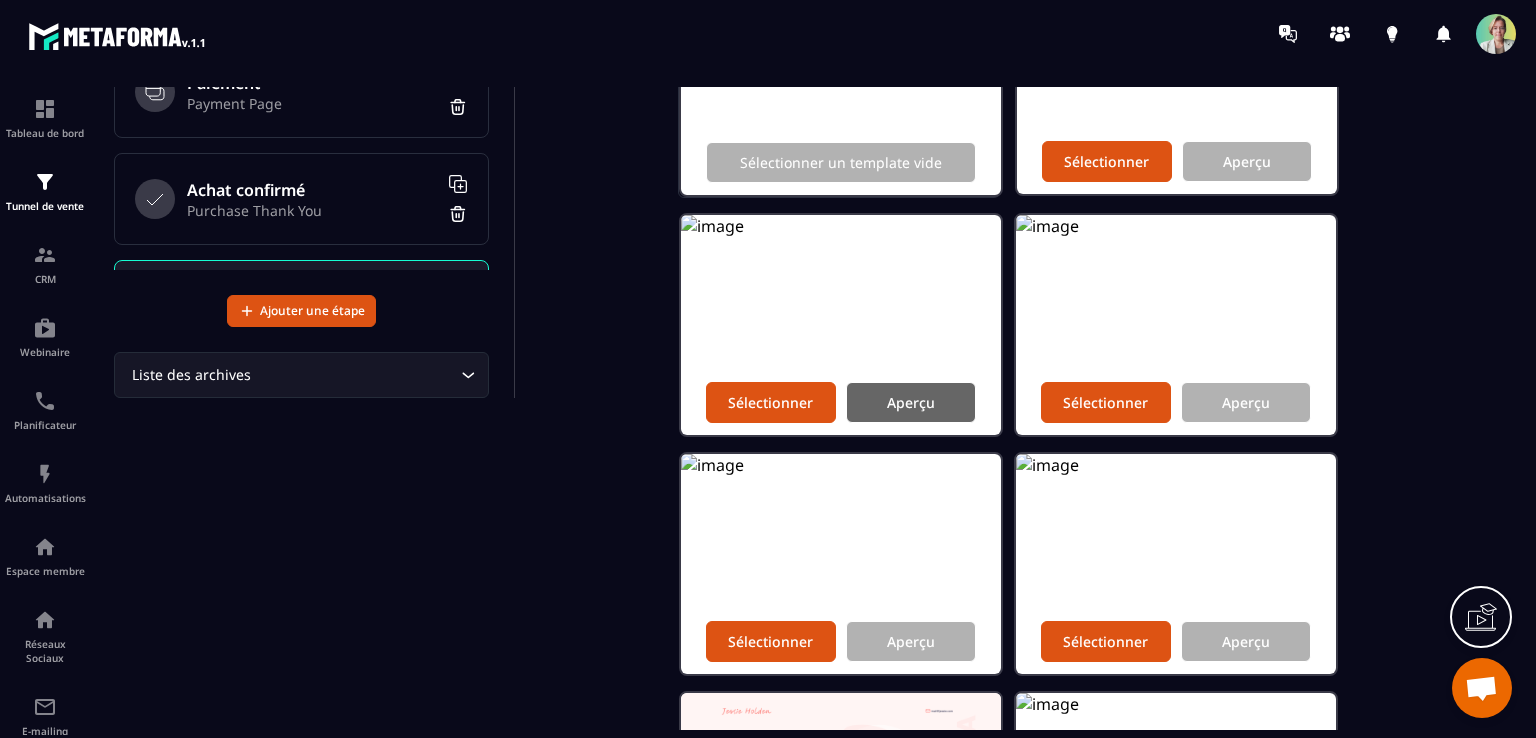 click on "Aperçu" at bounding box center (911, 402) 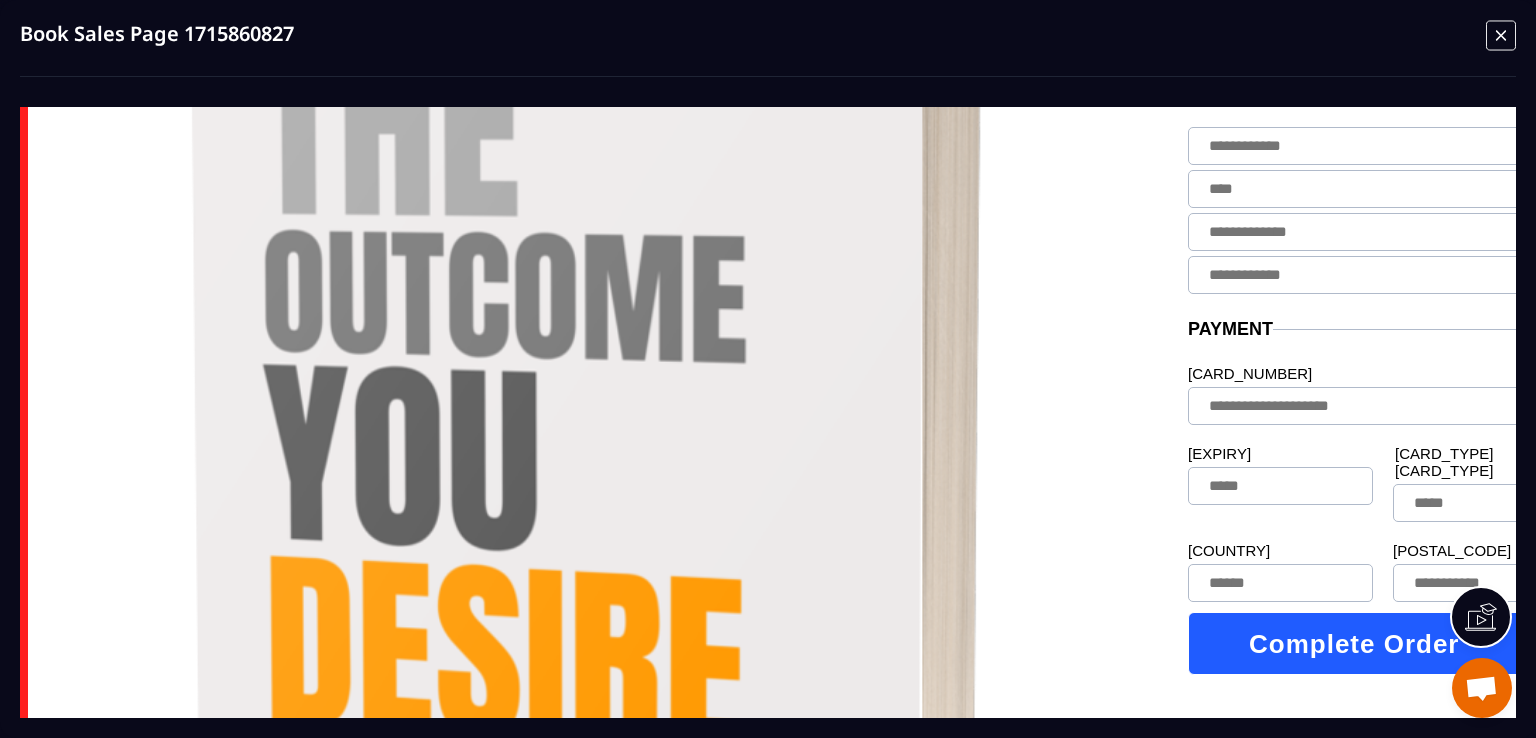 scroll, scrollTop: 700, scrollLeft: 0, axis: vertical 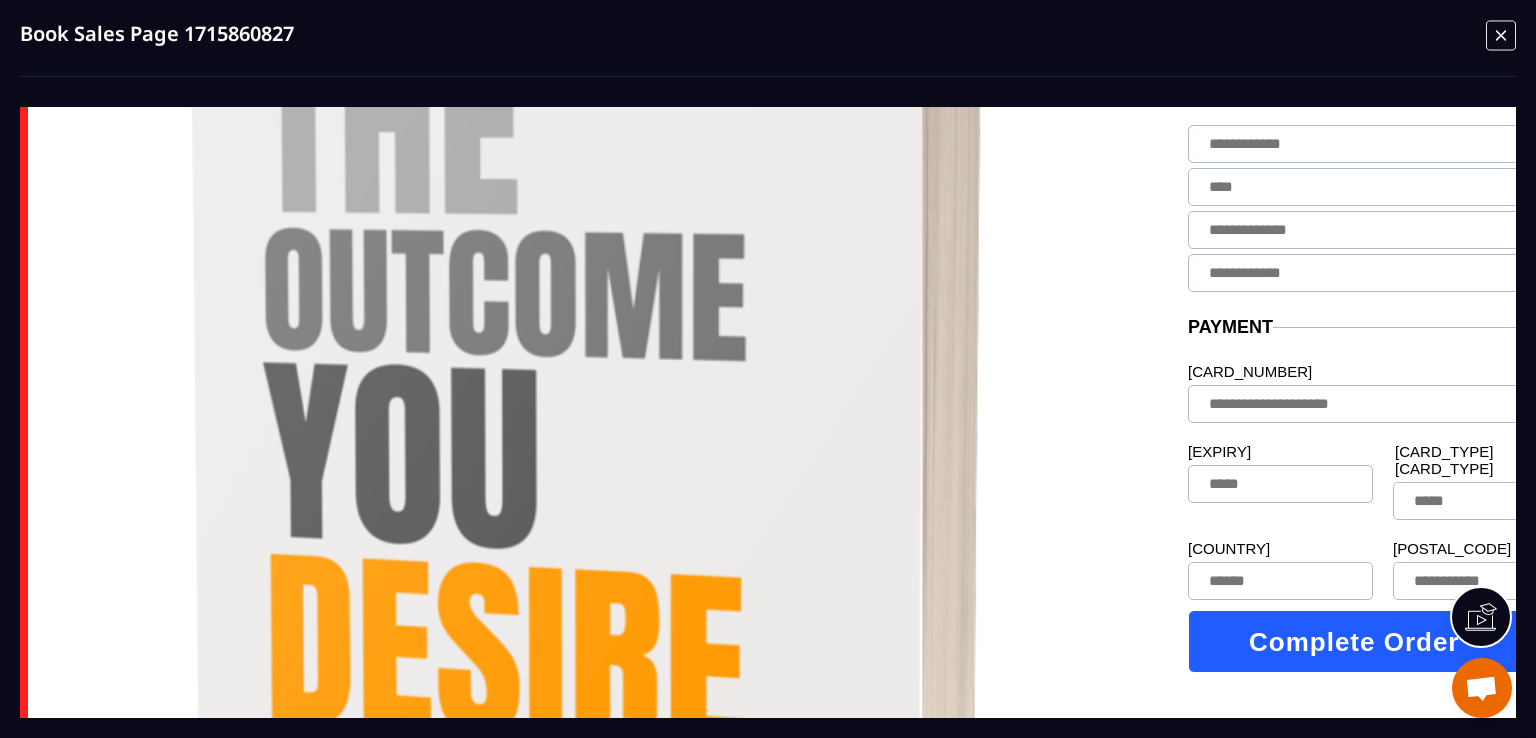 click 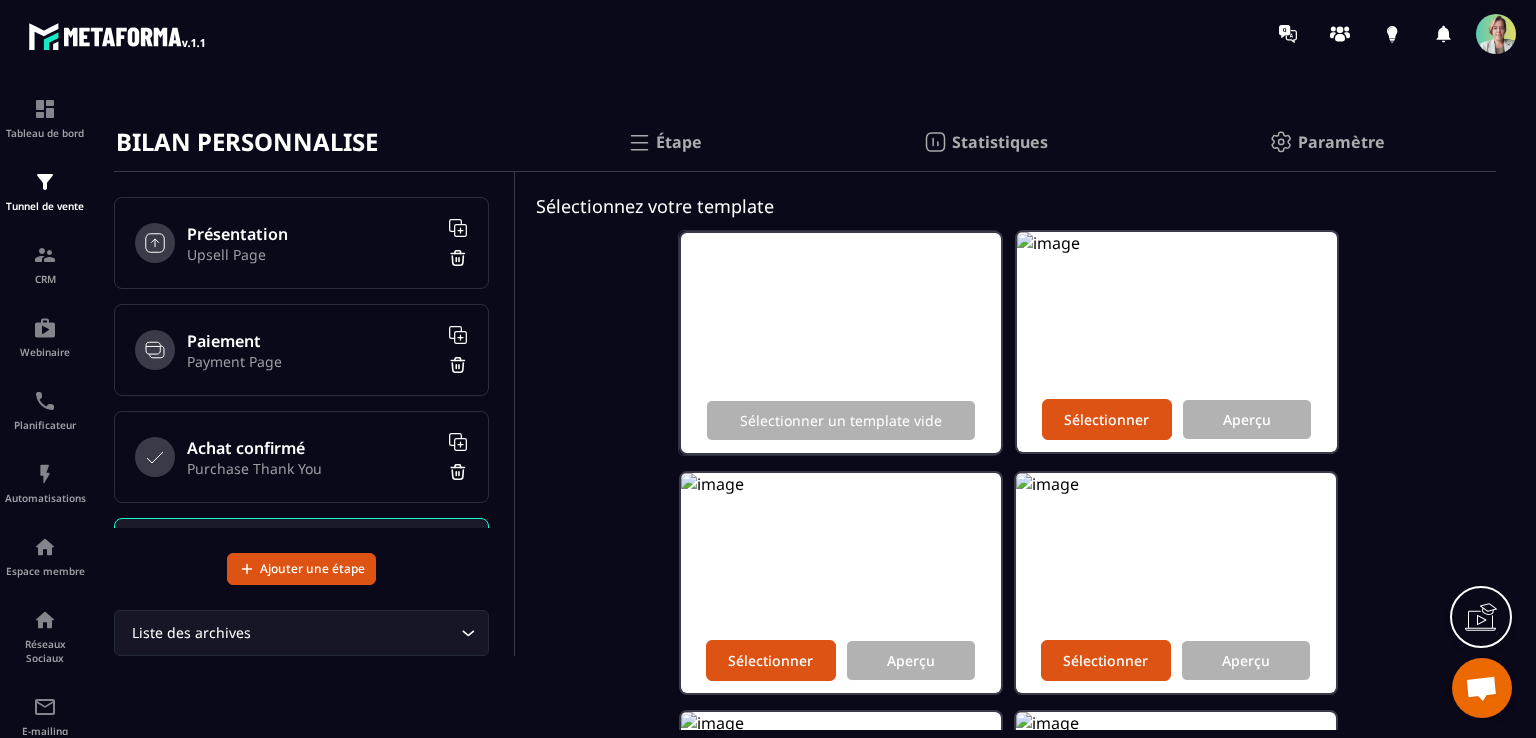 scroll, scrollTop: 0, scrollLeft: 0, axis: both 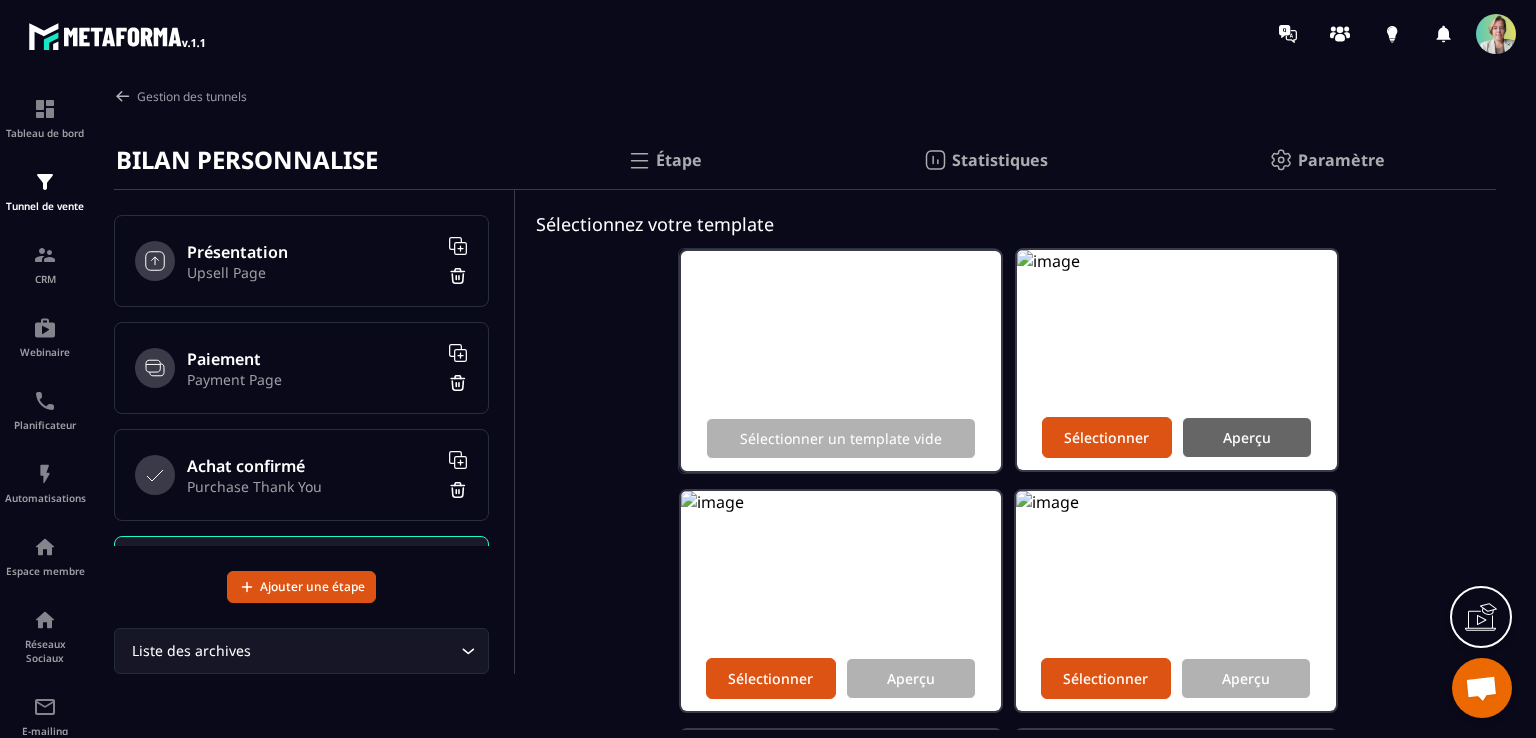 click on "Aperçu" at bounding box center (1247, 437) 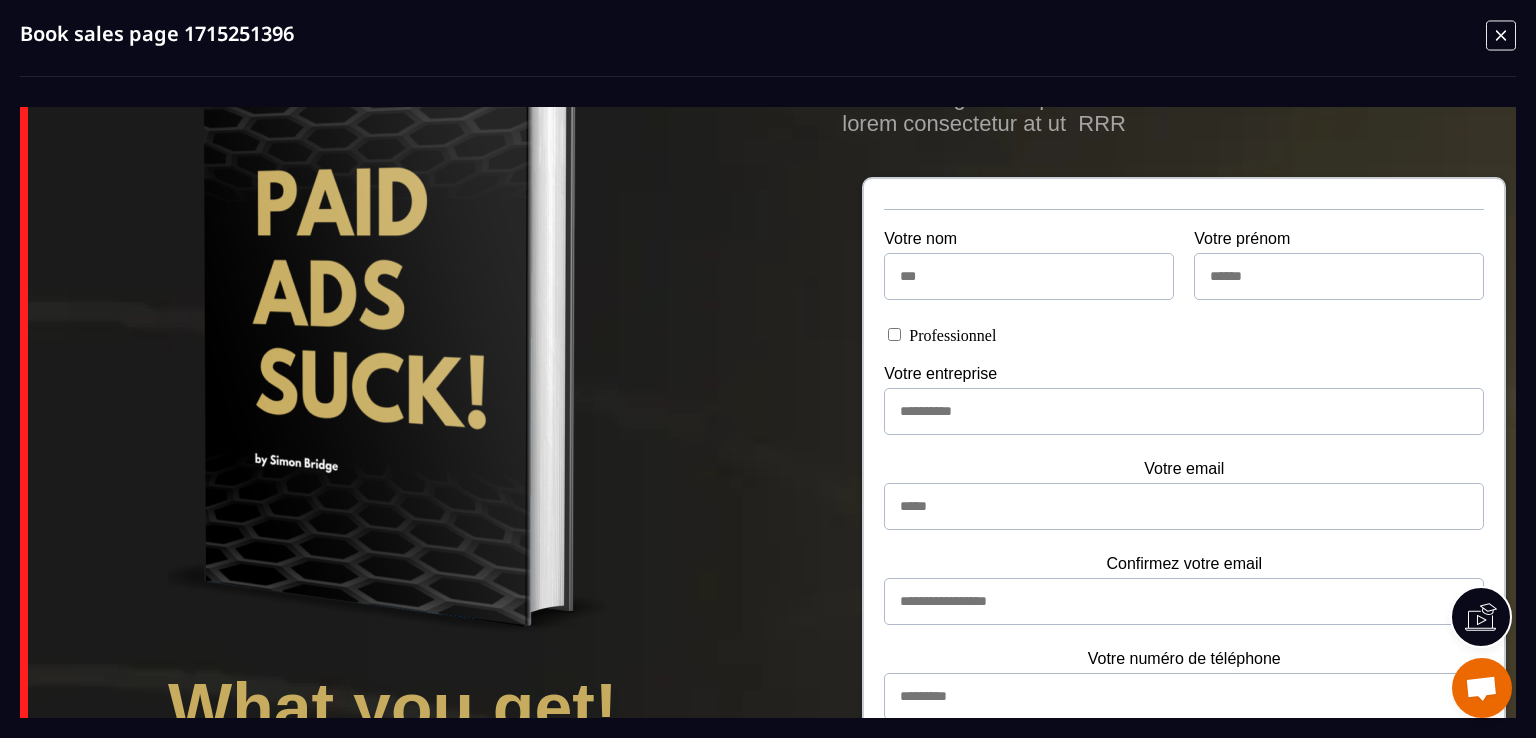 scroll, scrollTop: 500, scrollLeft: 0, axis: vertical 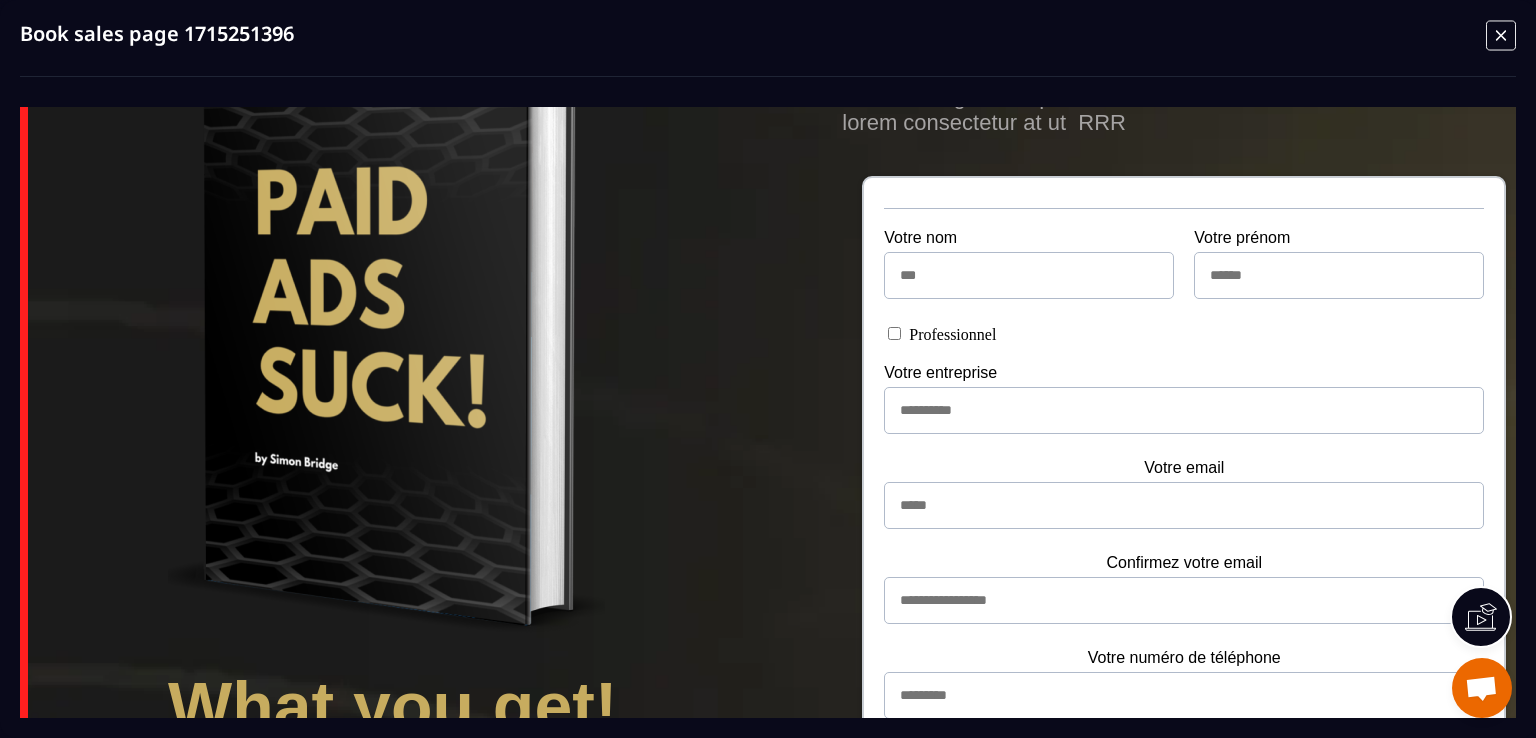 click 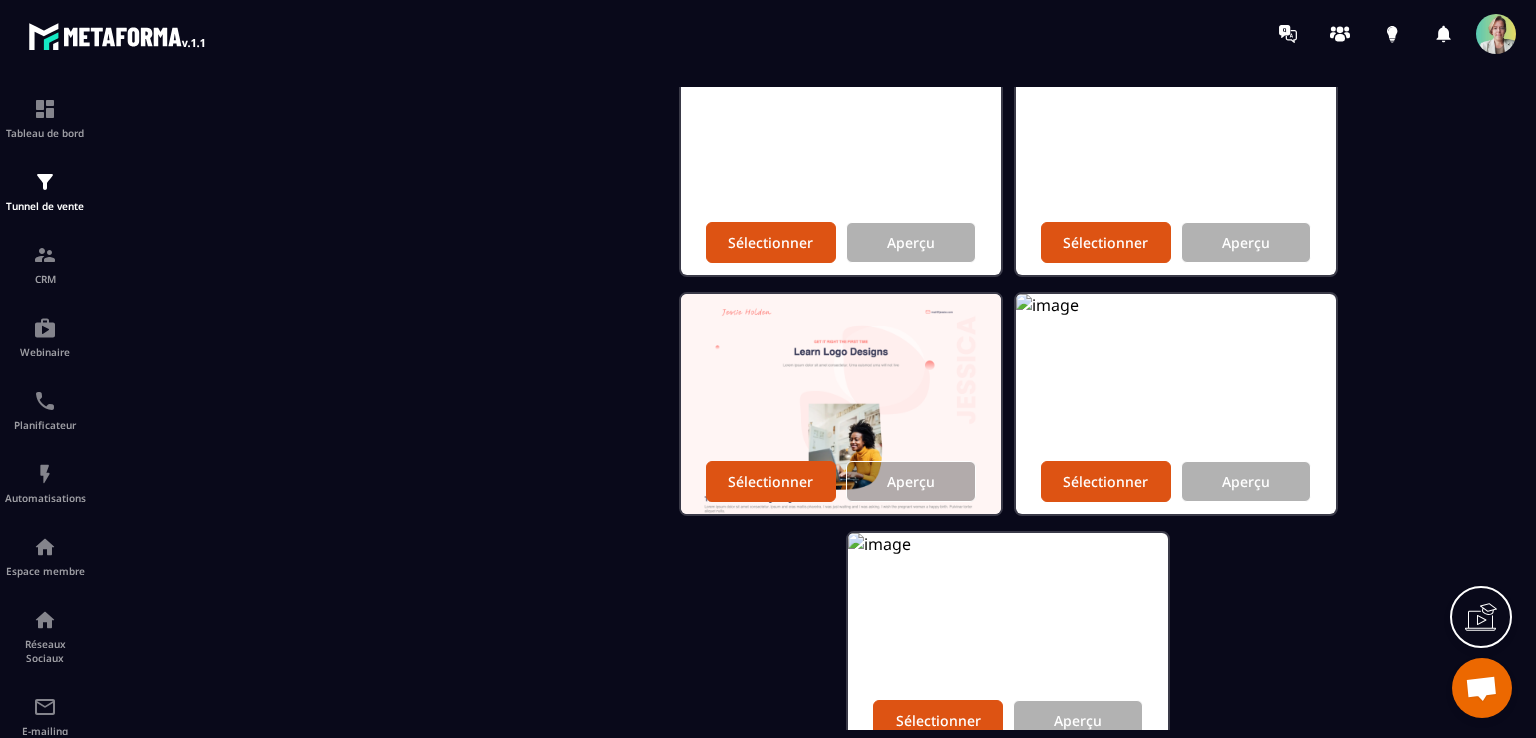 scroll, scrollTop: 776, scrollLeft: 0, axis: vertical 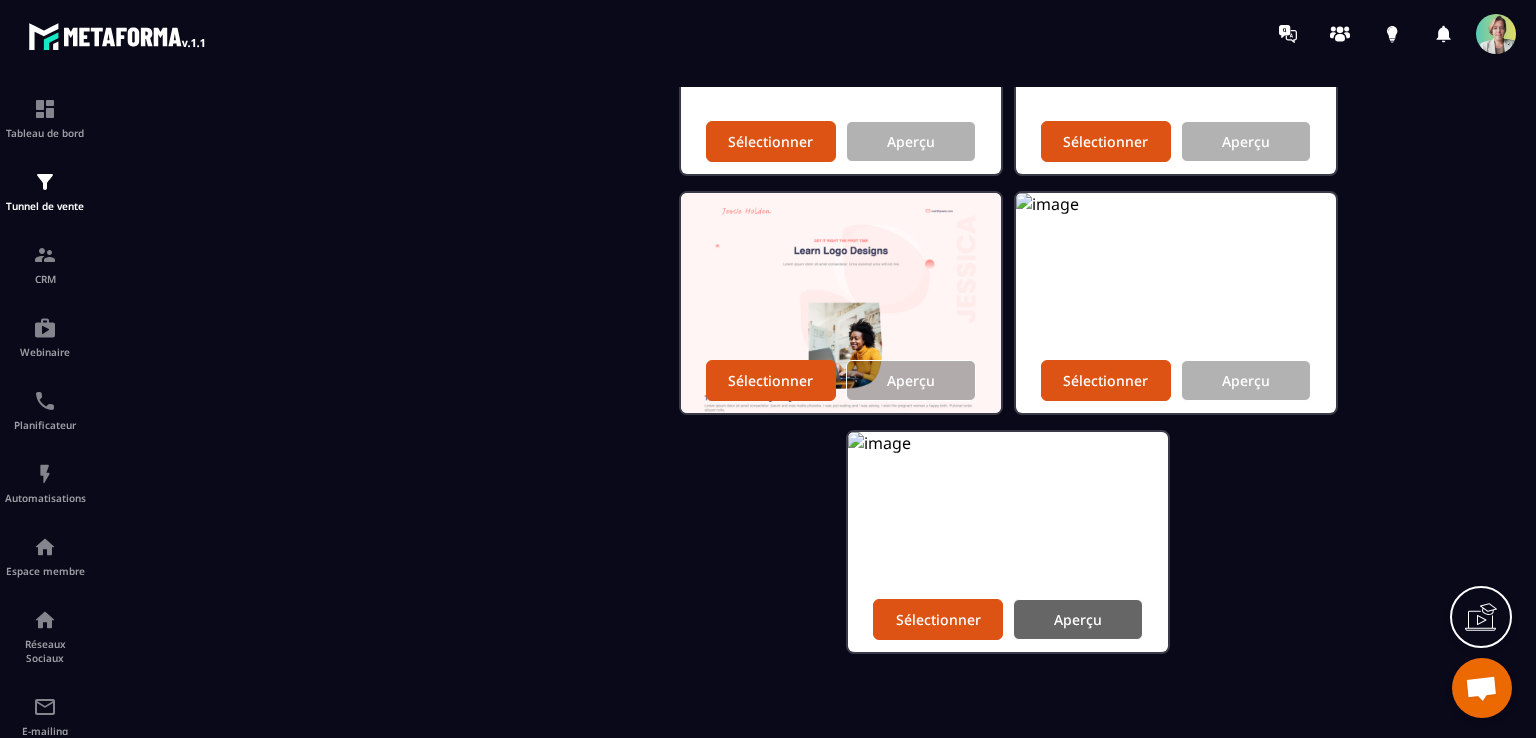 click on "Aperçu" at bounding box center (1078, 619) 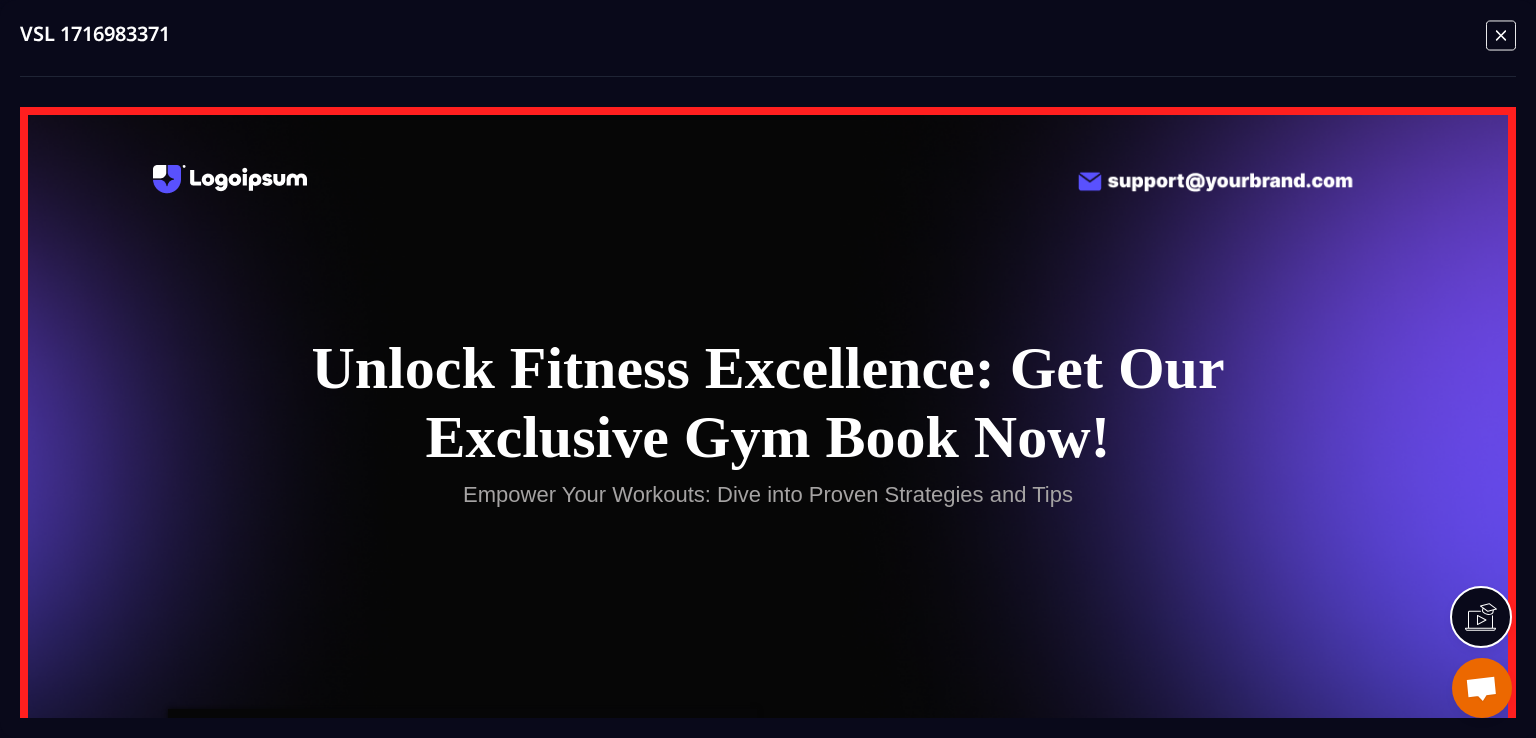 scroll, scrollTop: 0, scrollLeft: 0, axis: both 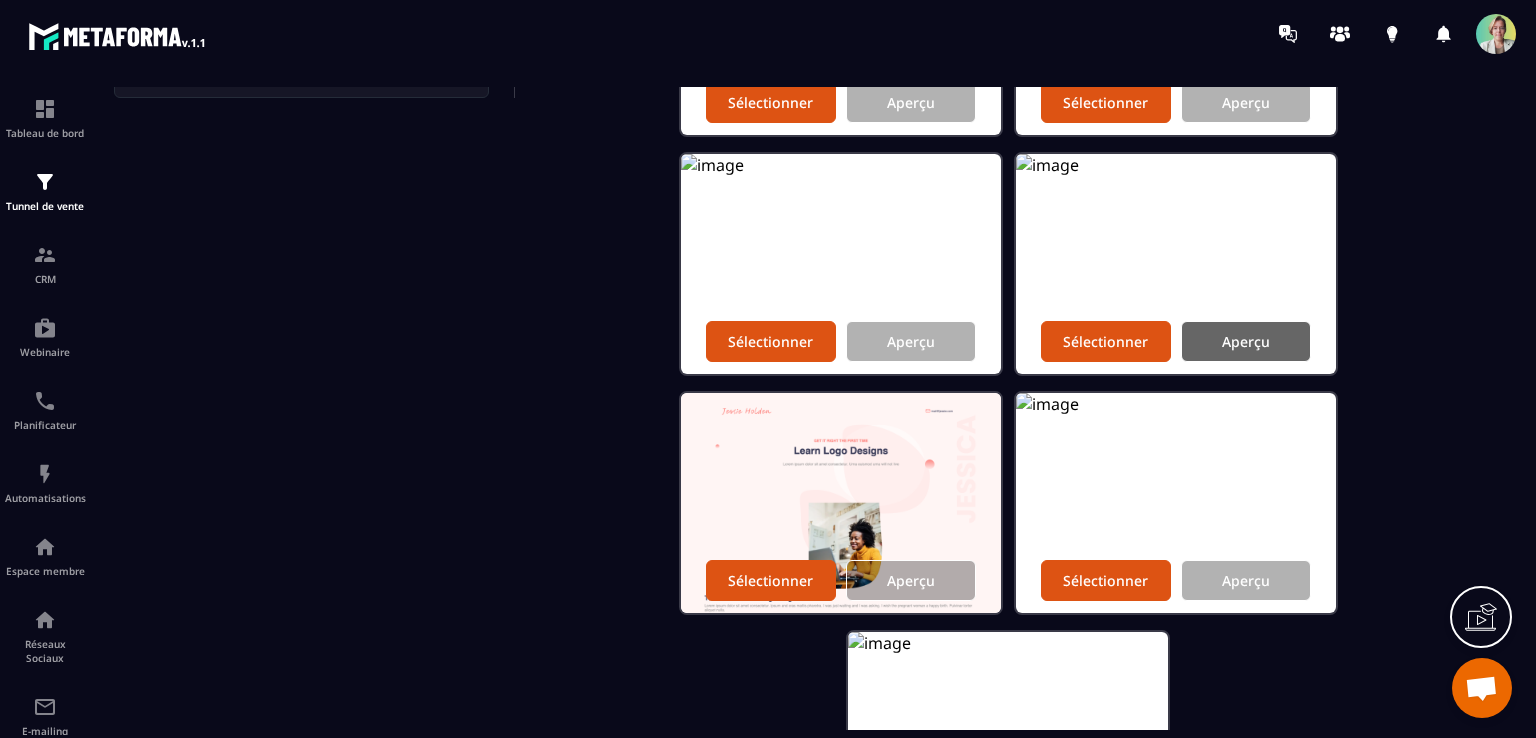 click on "Aperçu" at bounding box center (1246, 341) 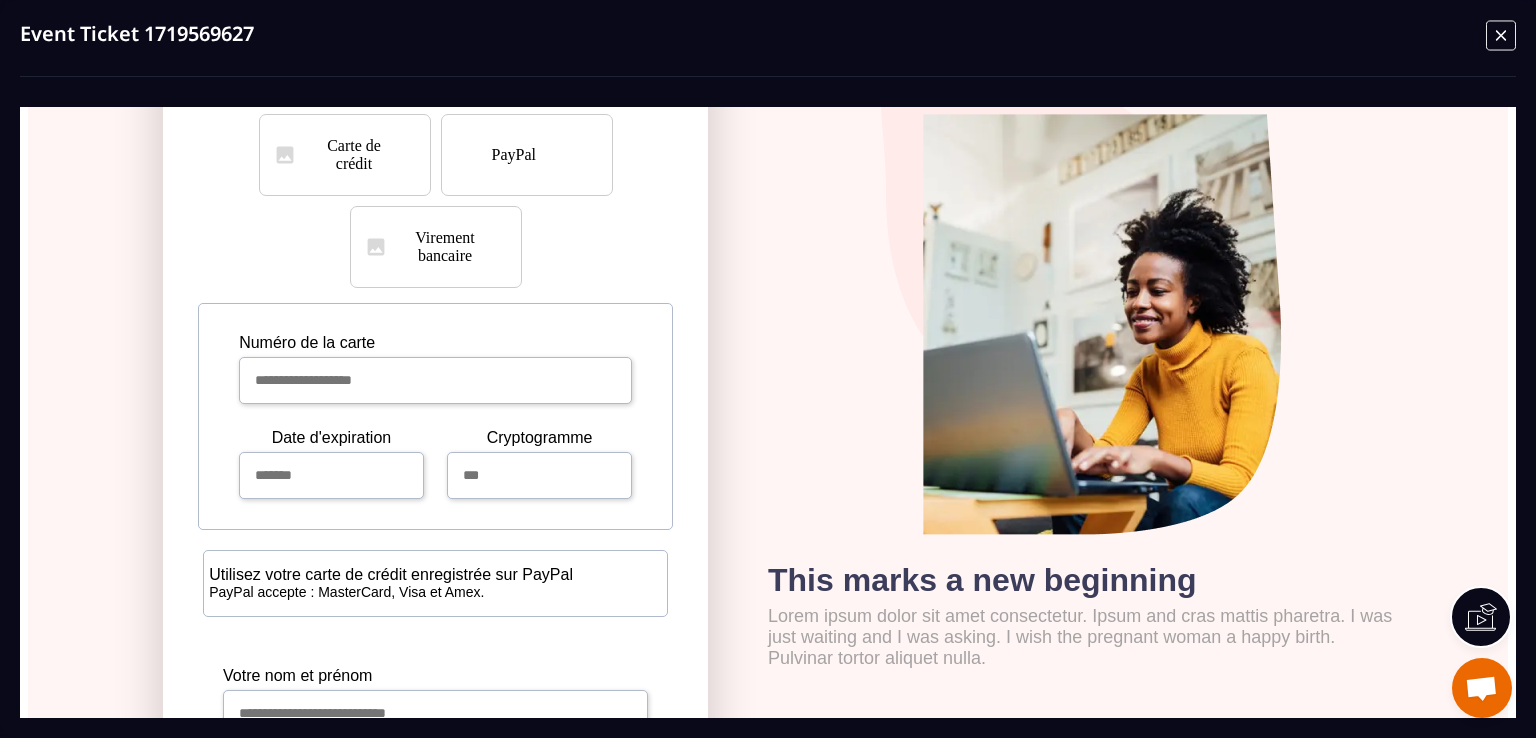 scroll, scrollTop: 900, scrollLeft: 0, axis: vertical 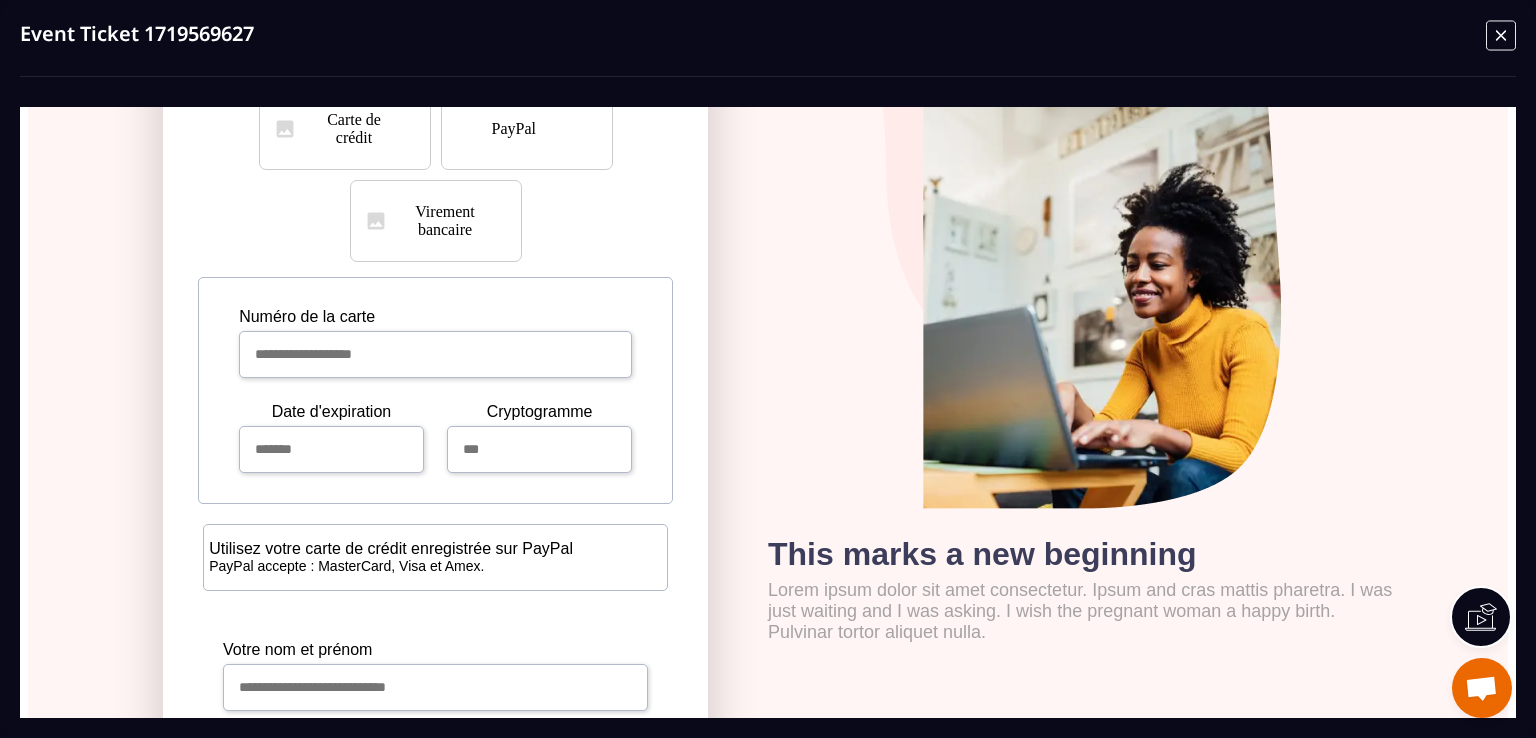 click 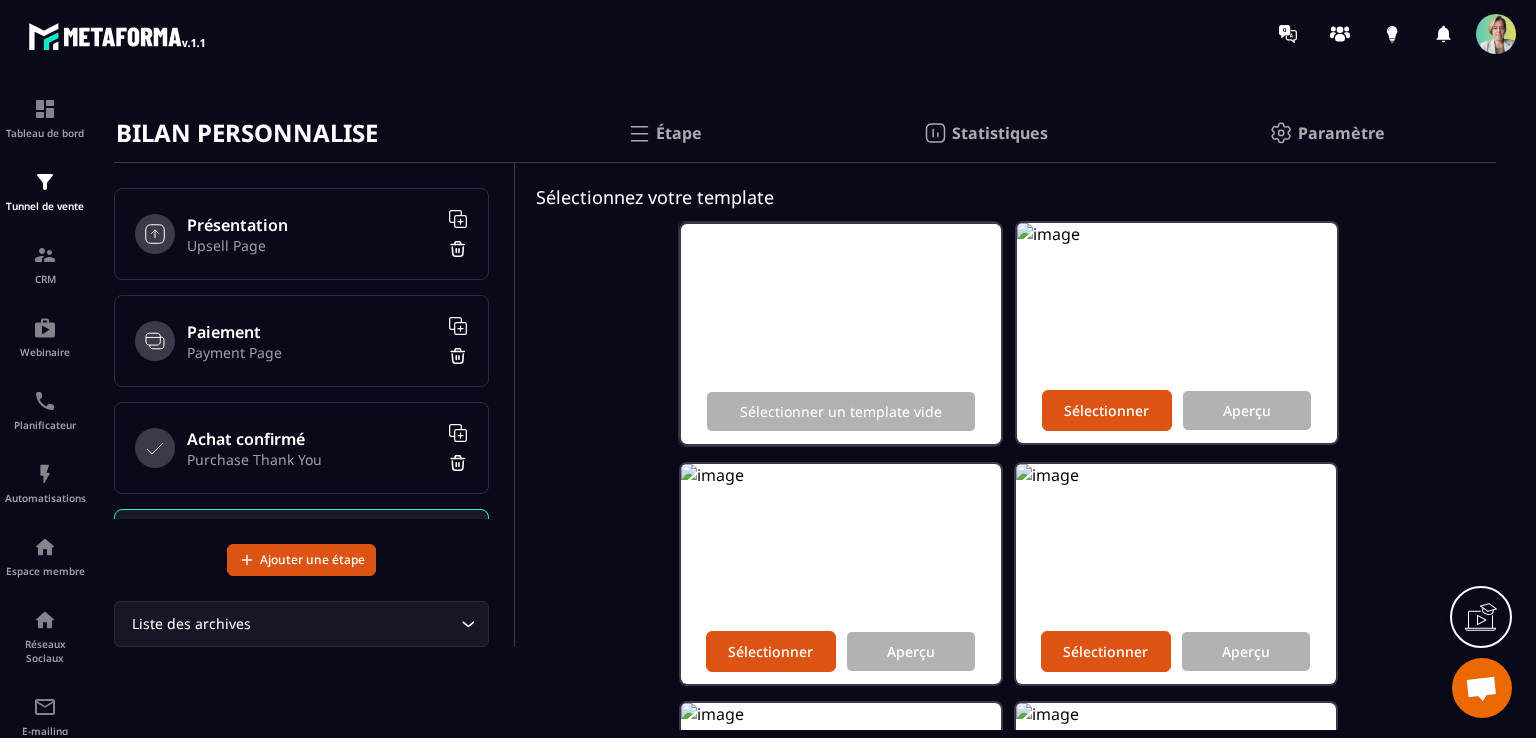 scroll, scrollTop: 0, scrollLeft: 0, axis: both 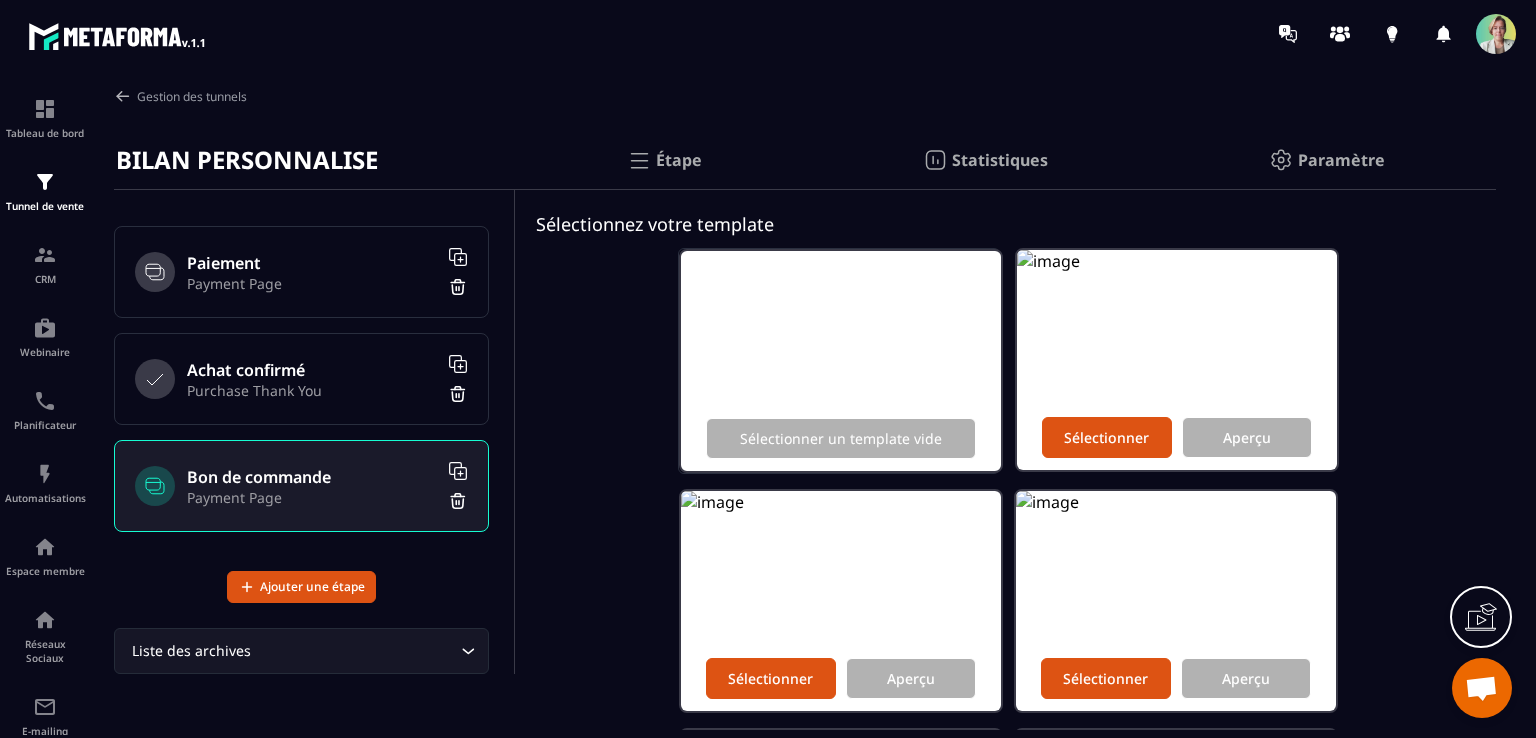 click 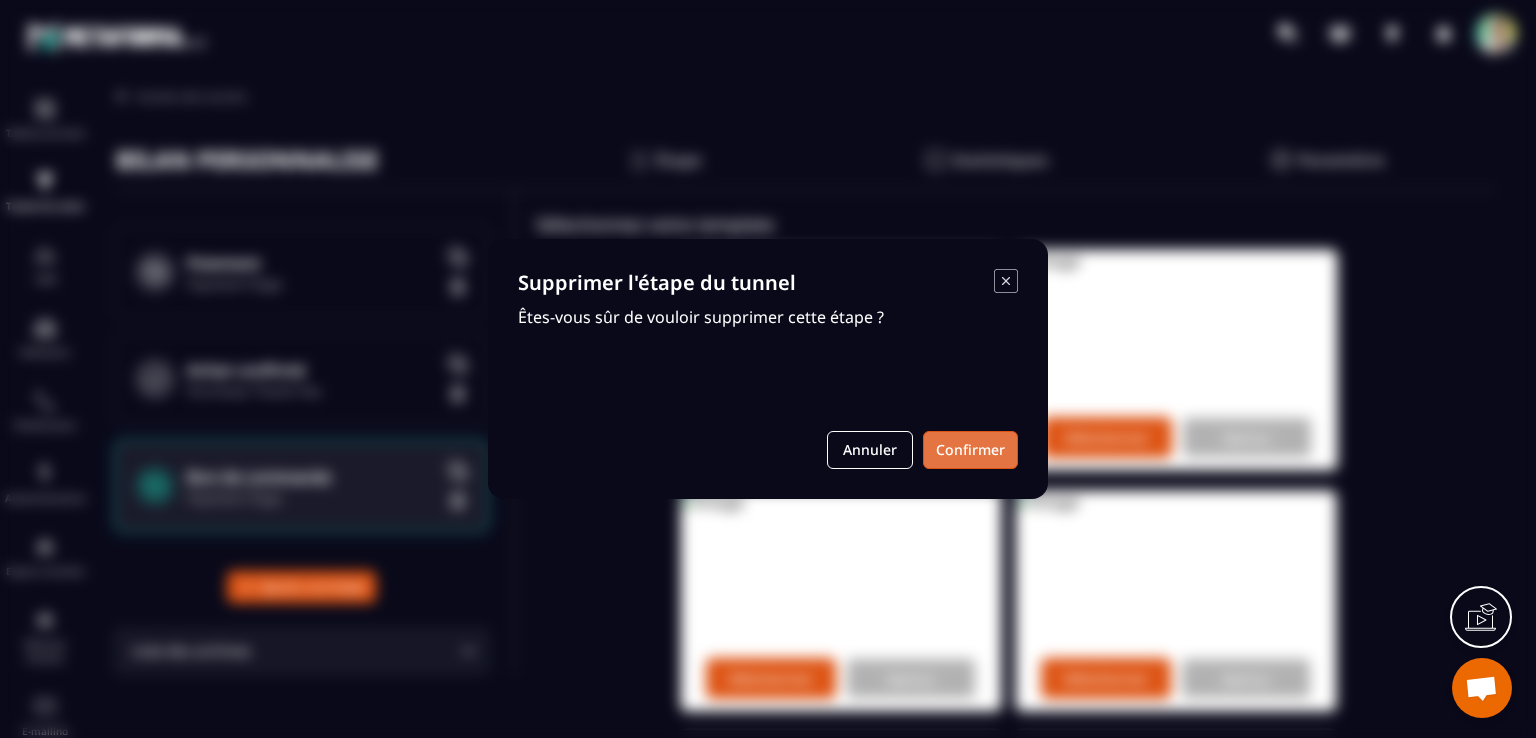 click on "Confirmer" at bounding box center [970, 450] 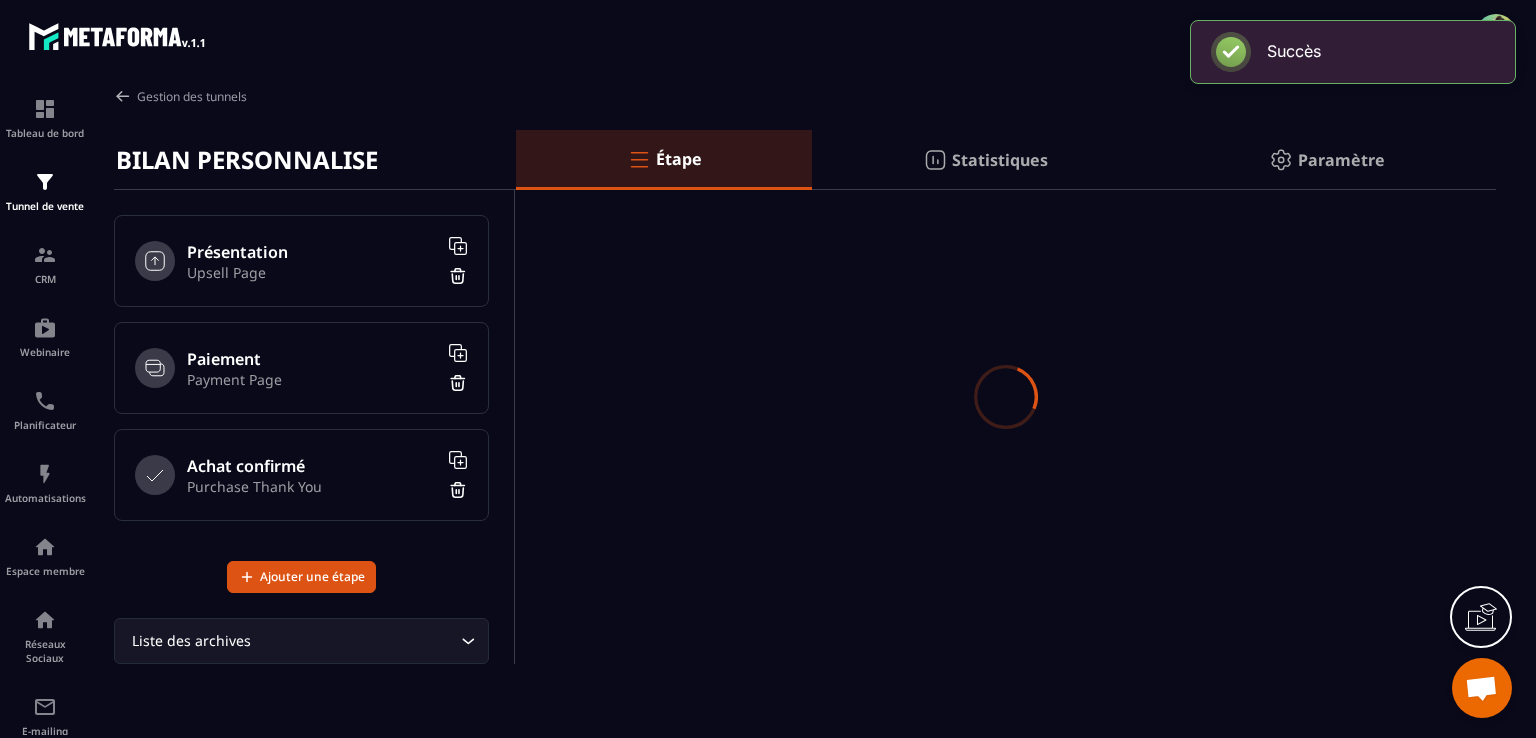 scroll, scrollTop: 0, scrollLeft: 0, axis: both 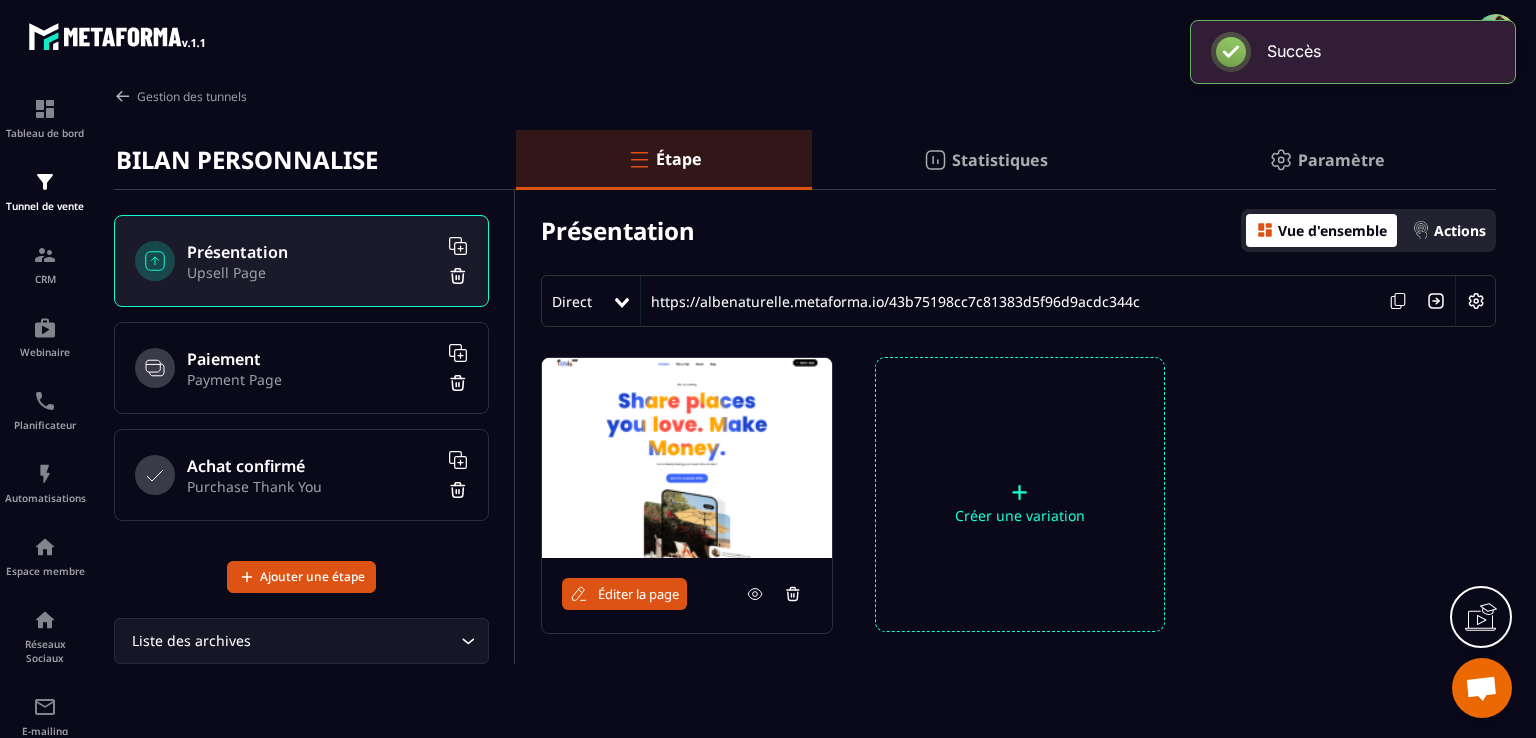 click on "Payment Page" at bounding box center (312, 379) 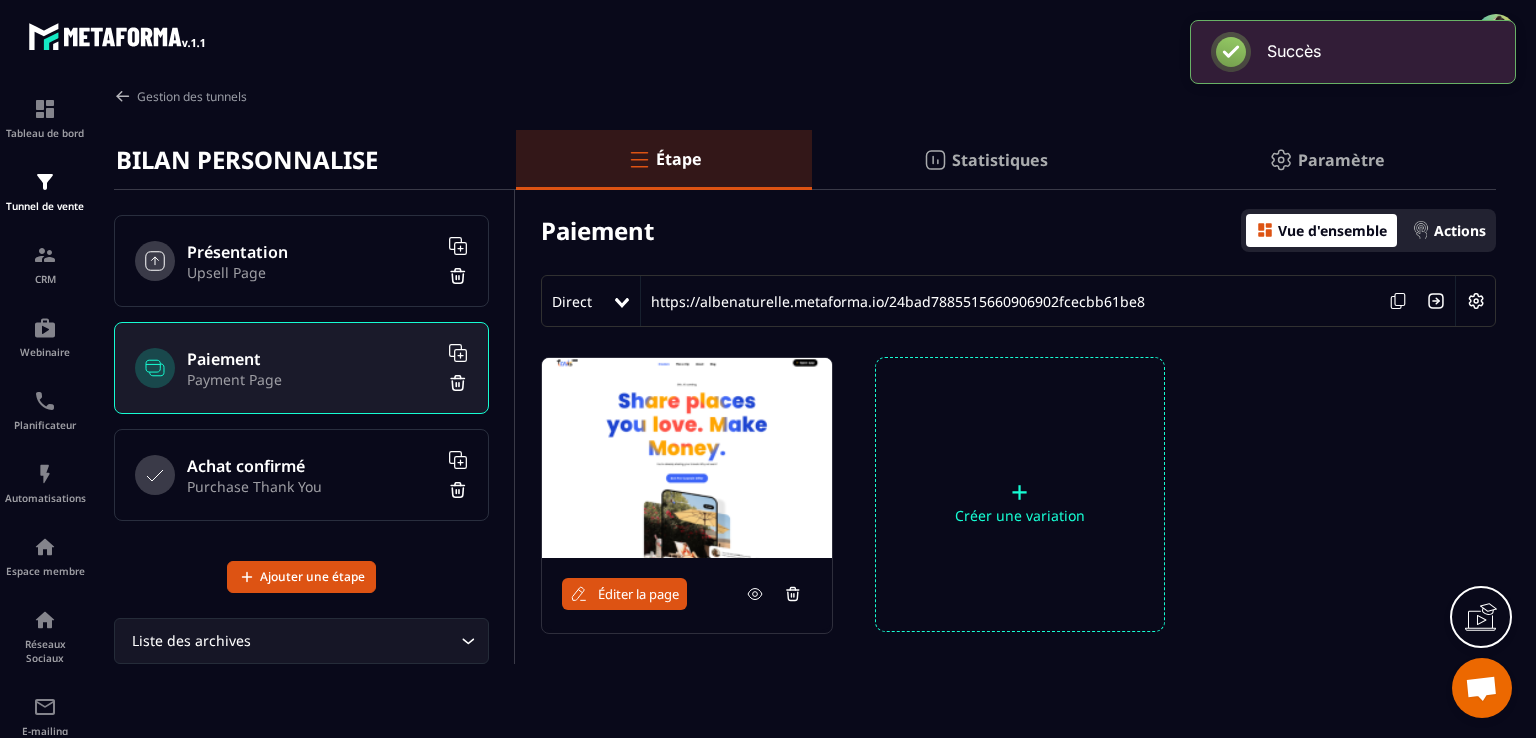 click on "Éditer la page" at bounding box center [638, 594] 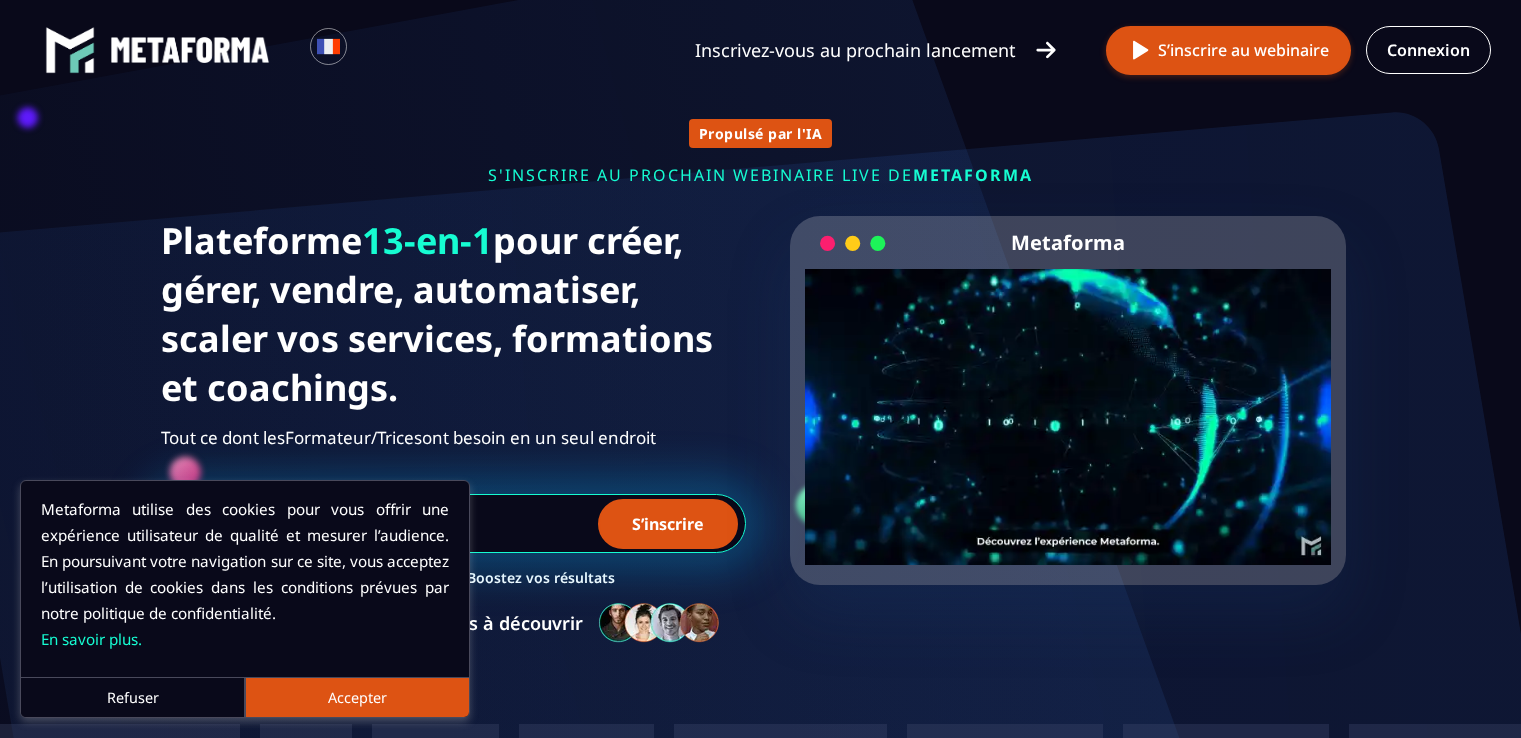 scroll, scrollTop: 0, scrollLeft: 0, axis: both 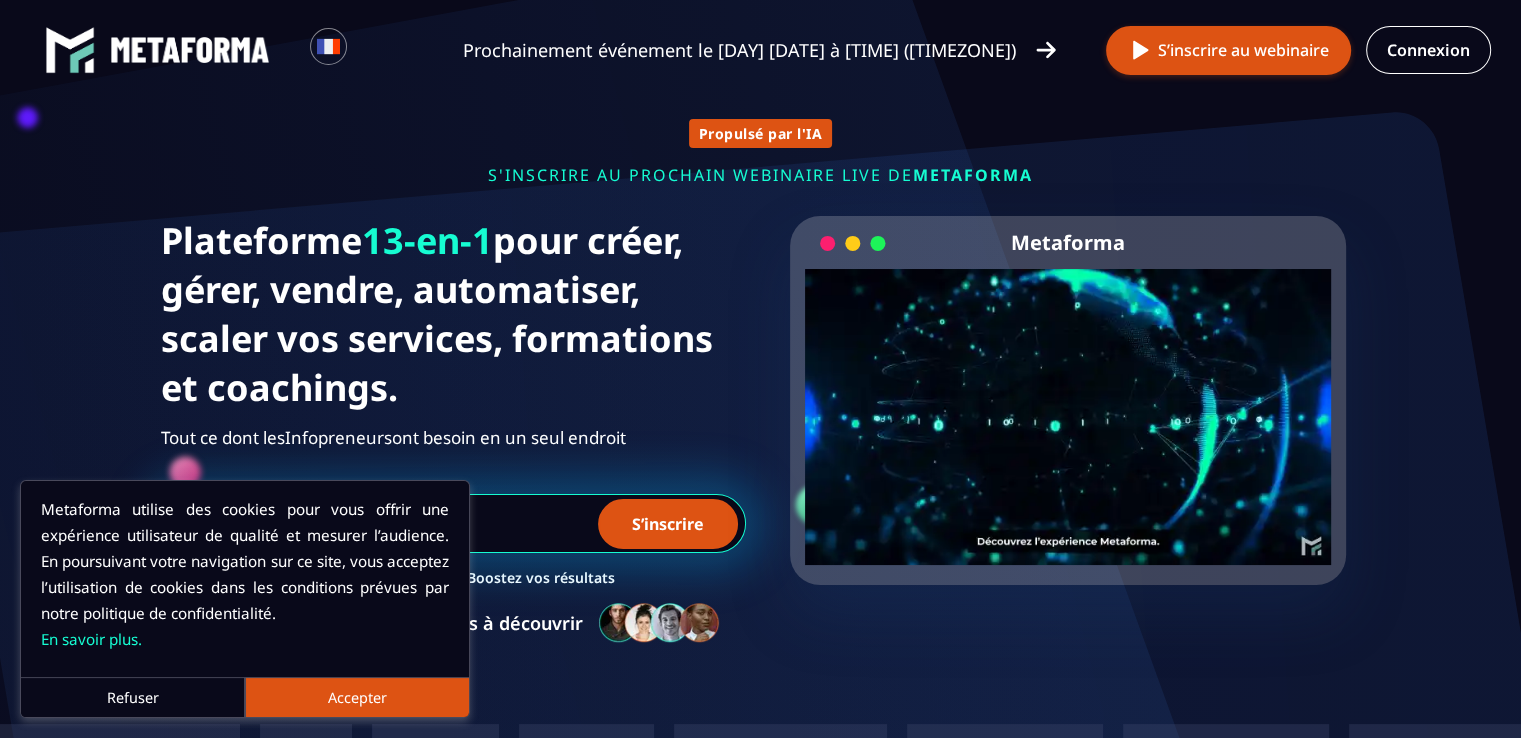 click on "Accepter" at bounding box center [357, 697] 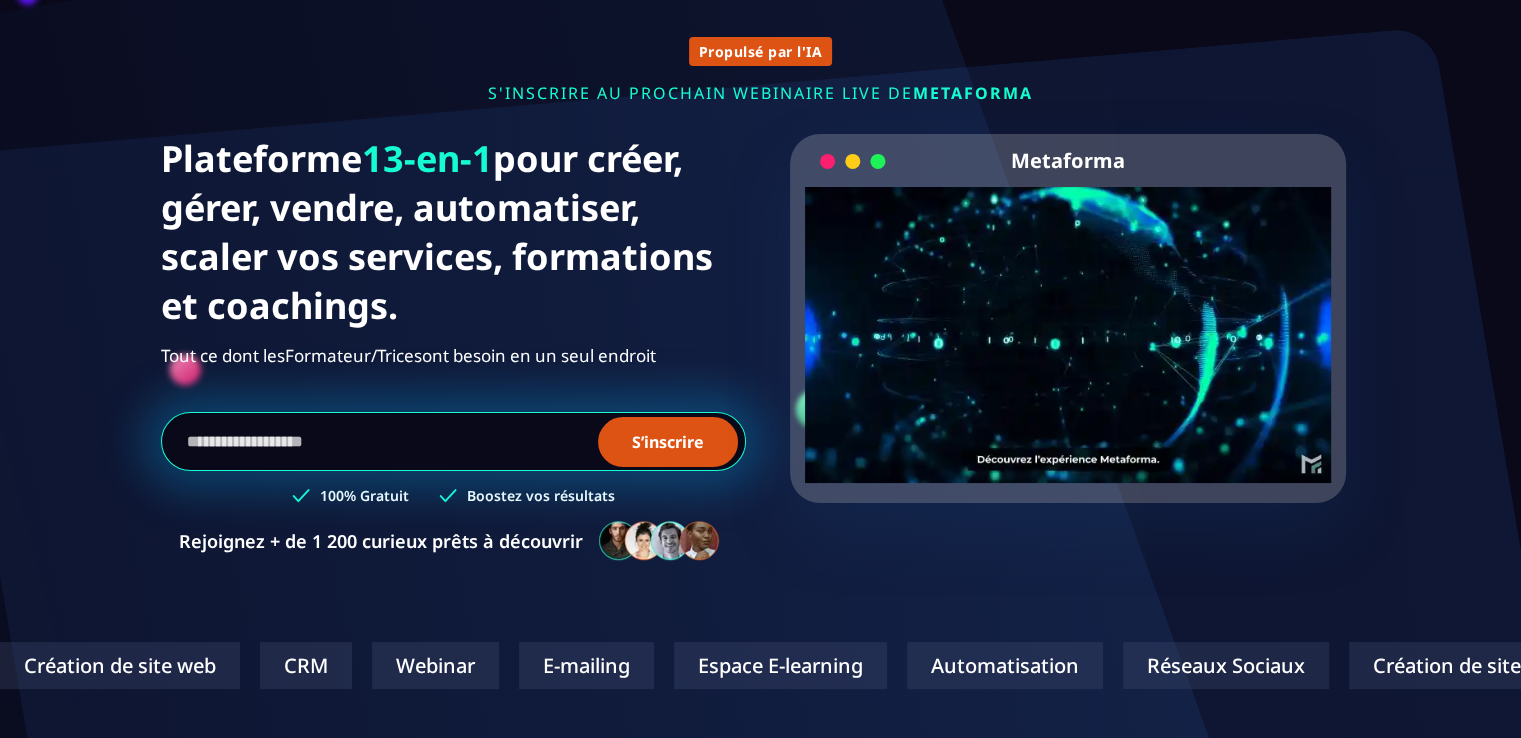 scroll, scrollTop: 100, scrollLeft: 0, axis: vertical 